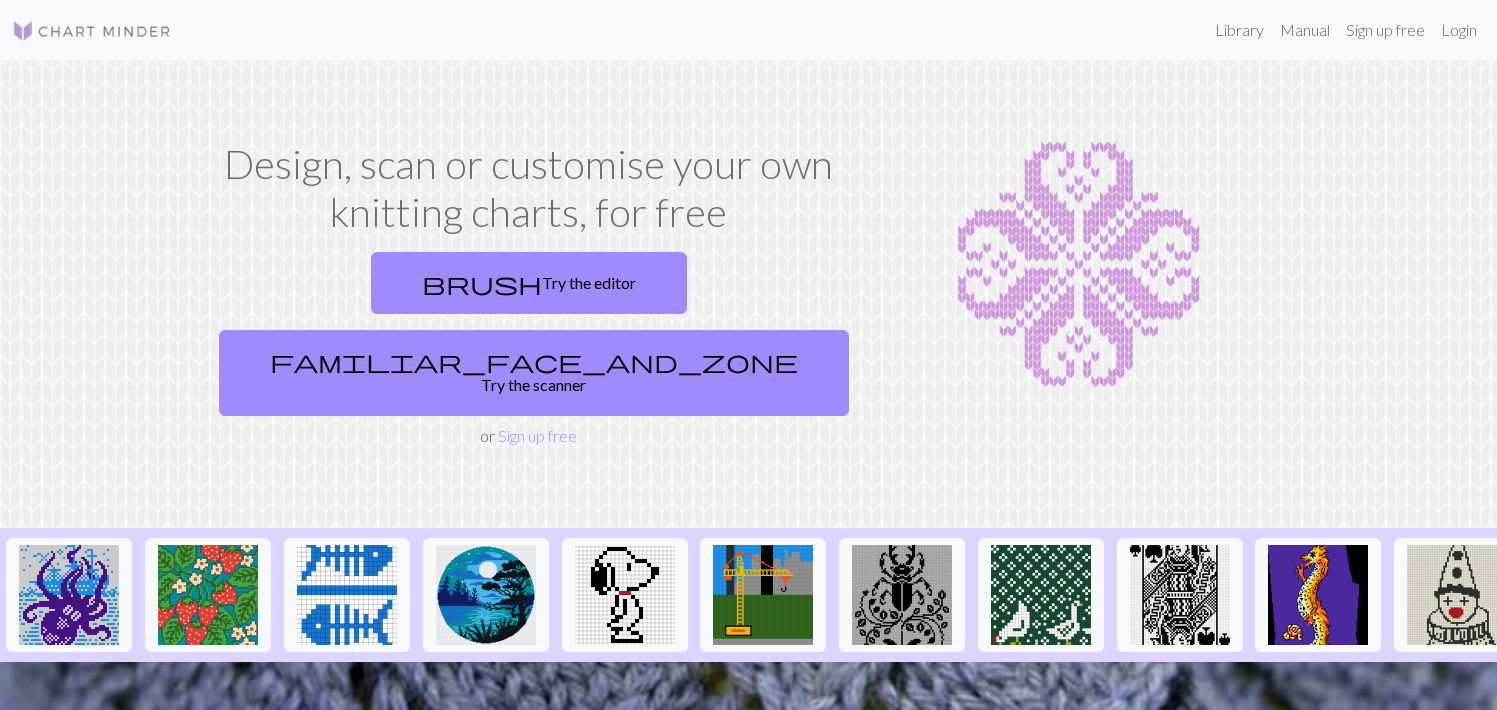 scroll, scrollTop: 0, scrollLeft: 0, axis: both 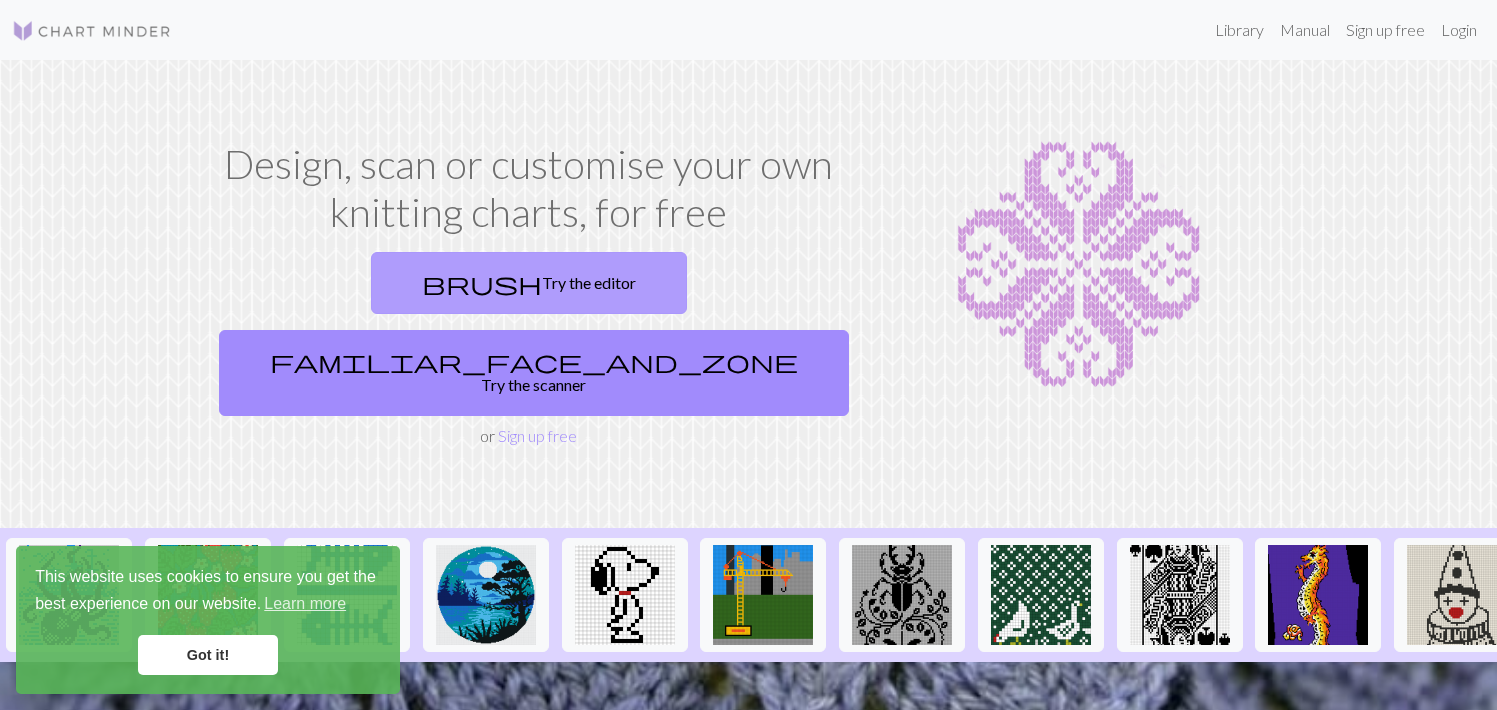 click on "brush  Try the editor" at bounding box center [529, 283] 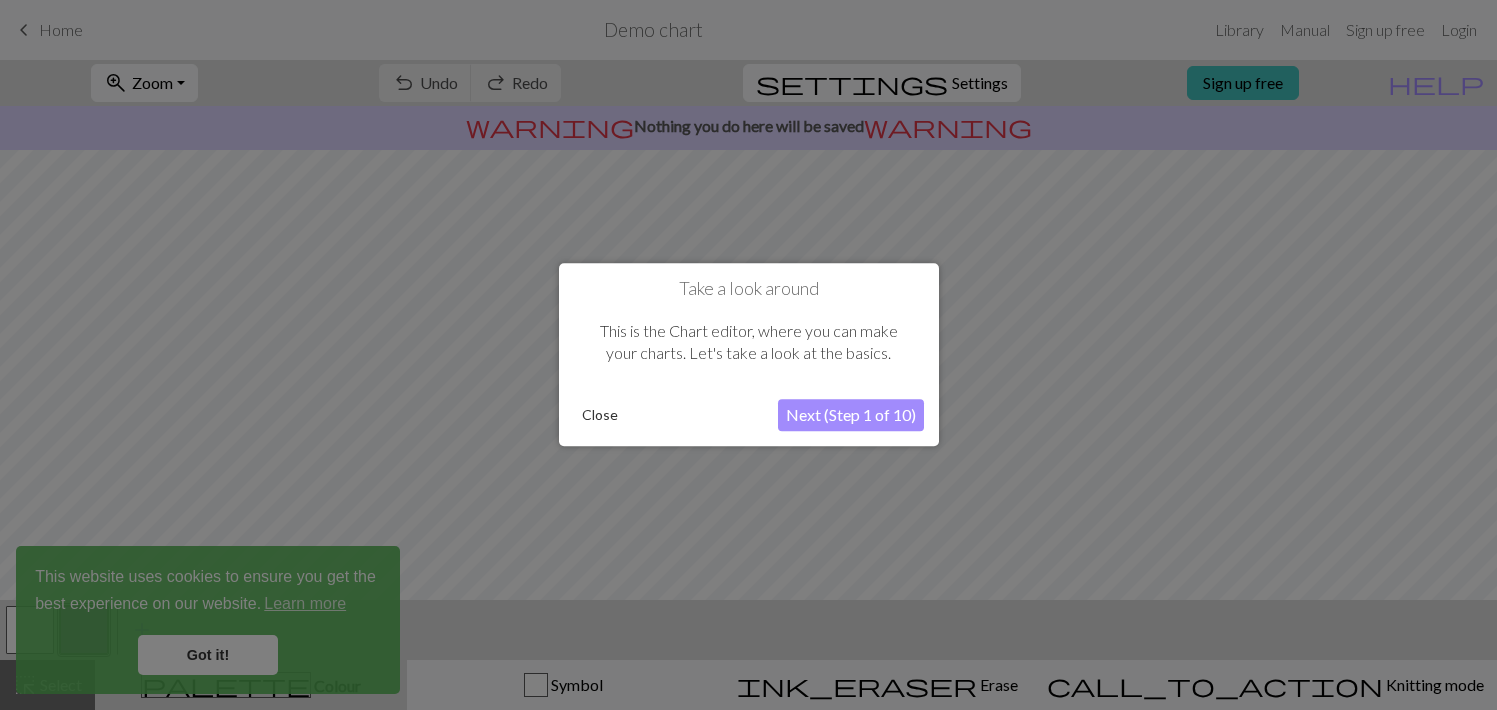click on "Close" at bounding box center [600, 416] 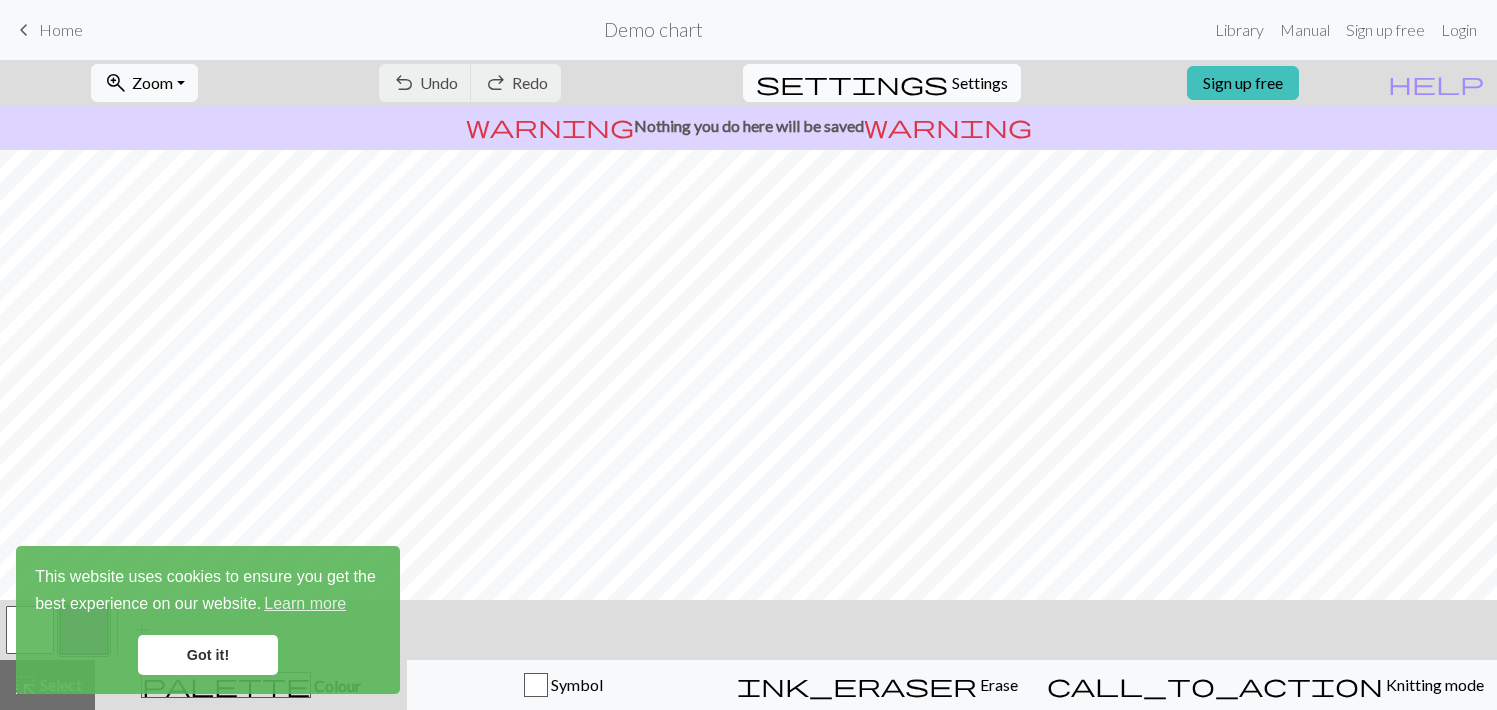 click on "Settings" at bounding box center (980, 83) 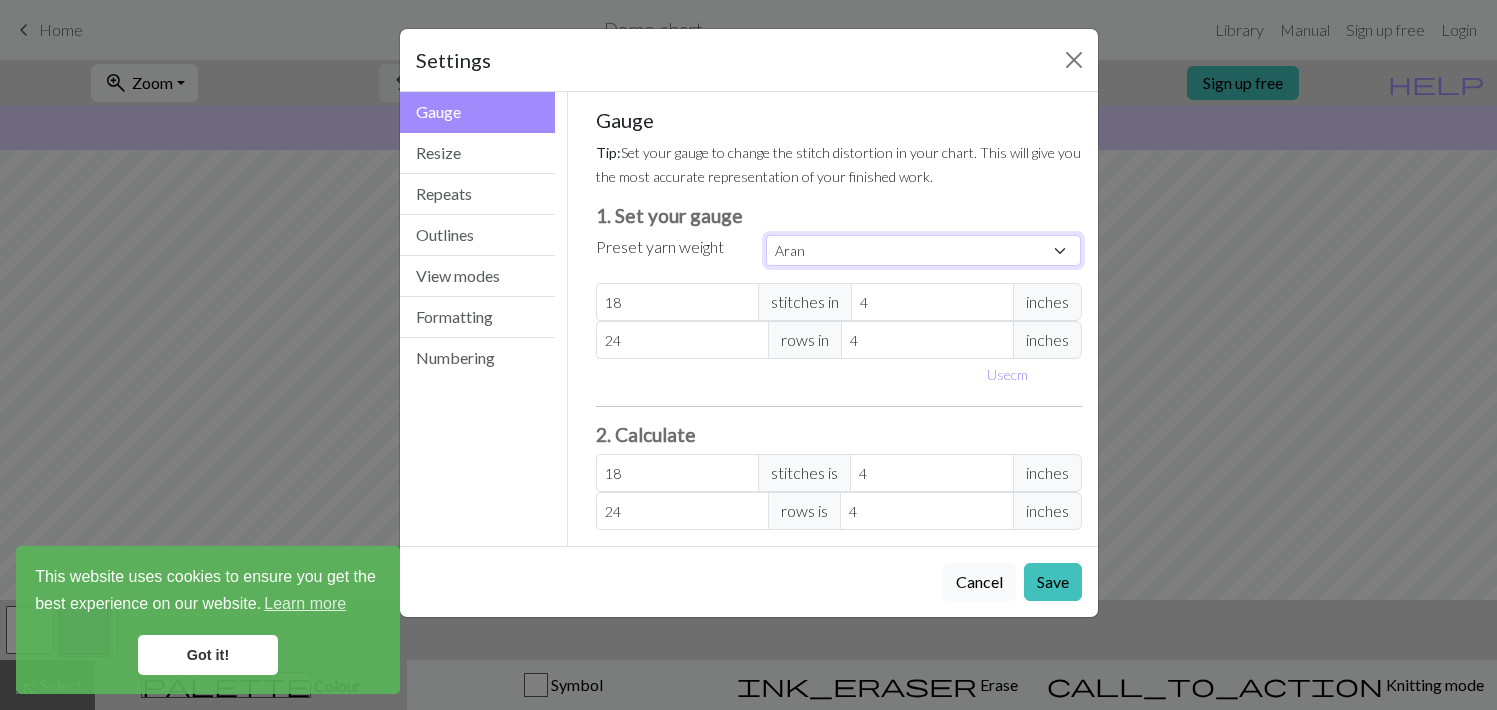 click on "Custom Square Lace Light Fingering Fingering Sport Double knit Worsted Aran Bulky Super Bulky" at bounding box center (924, 250) 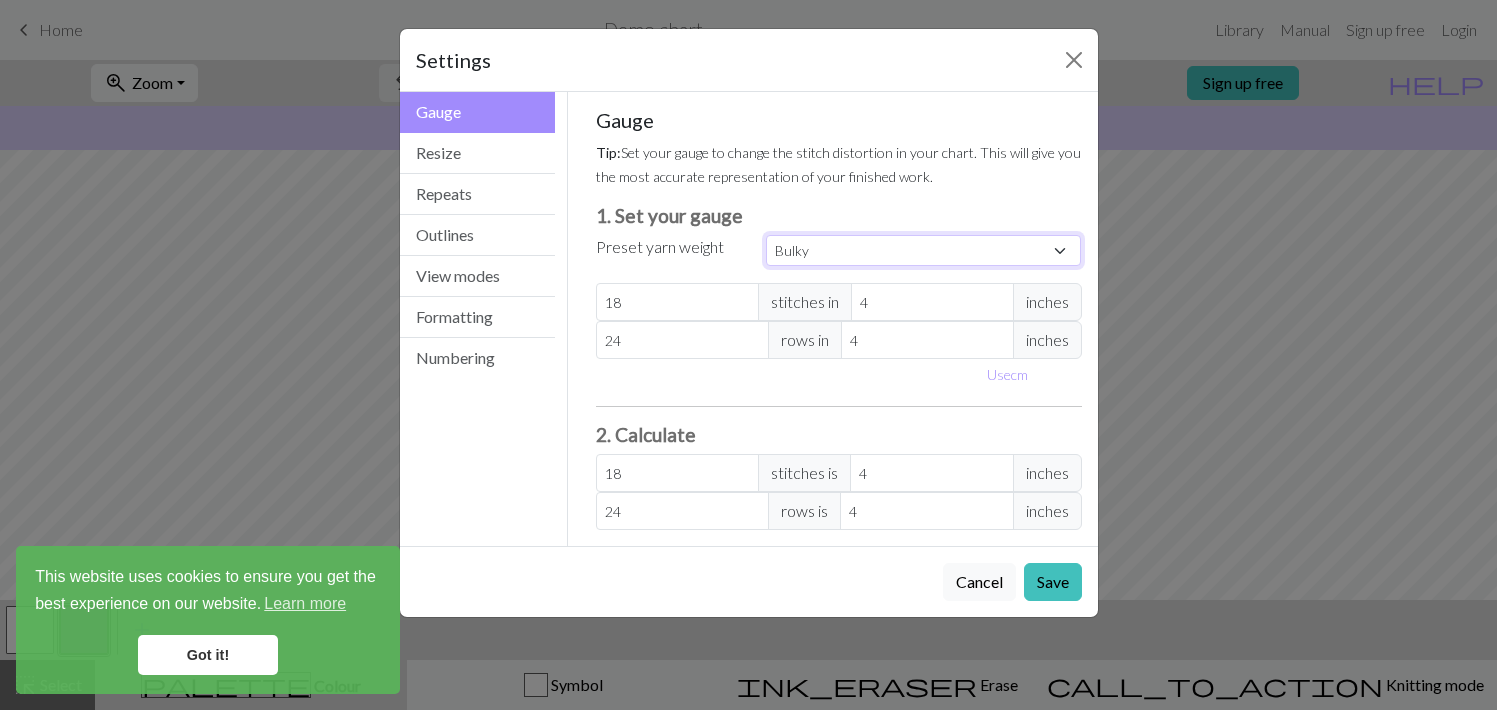 type on "14" 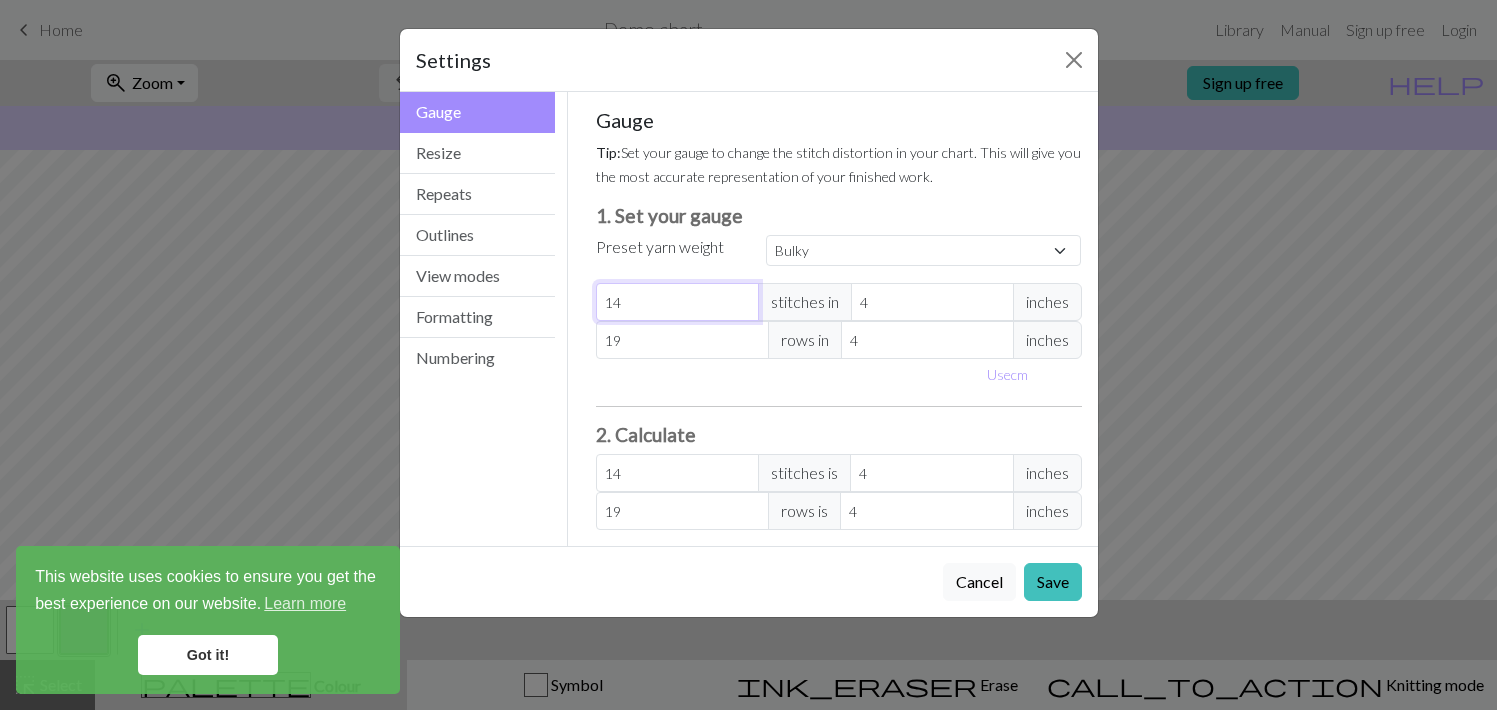 drag, startPoint x: 643, startPoint y: 302, endPoint x: 560, endPoint y: 300, distance: 83.02409 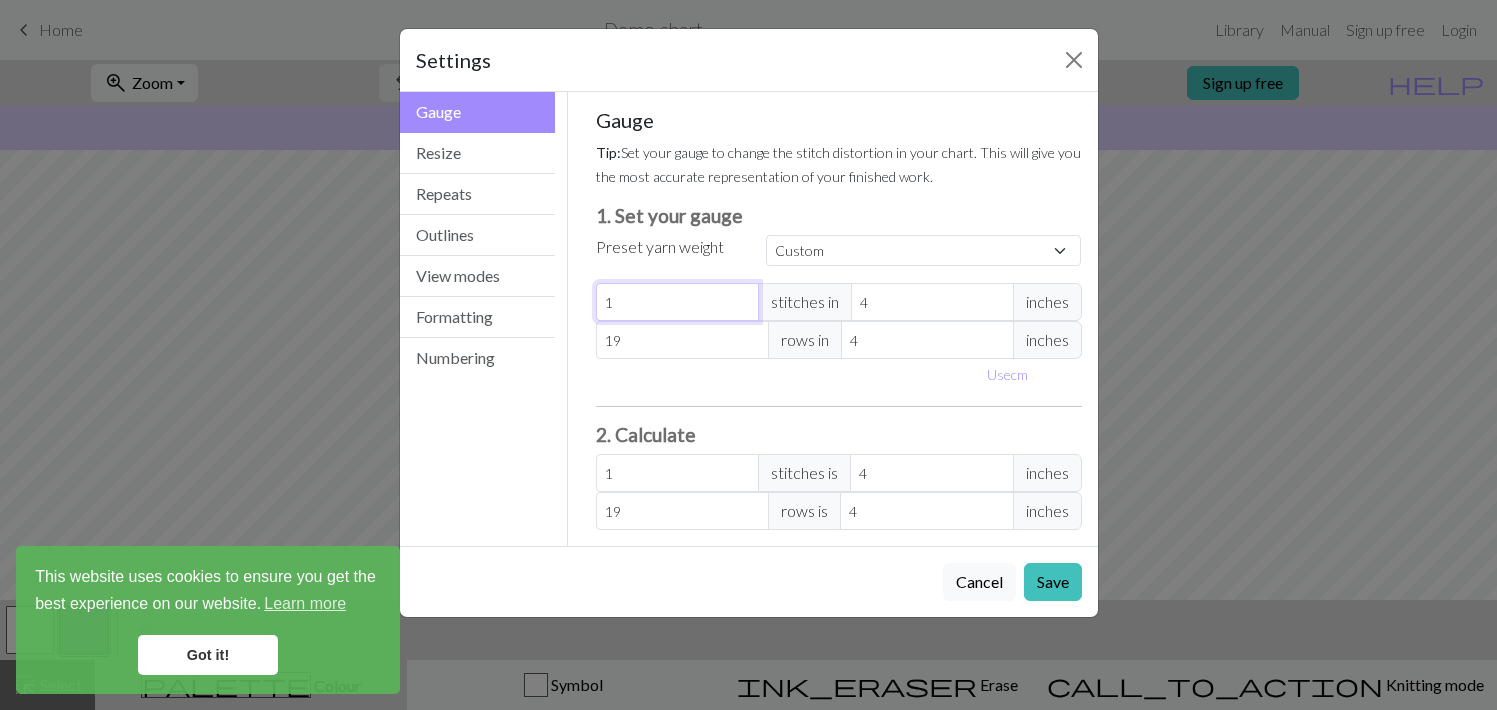 type on "18" 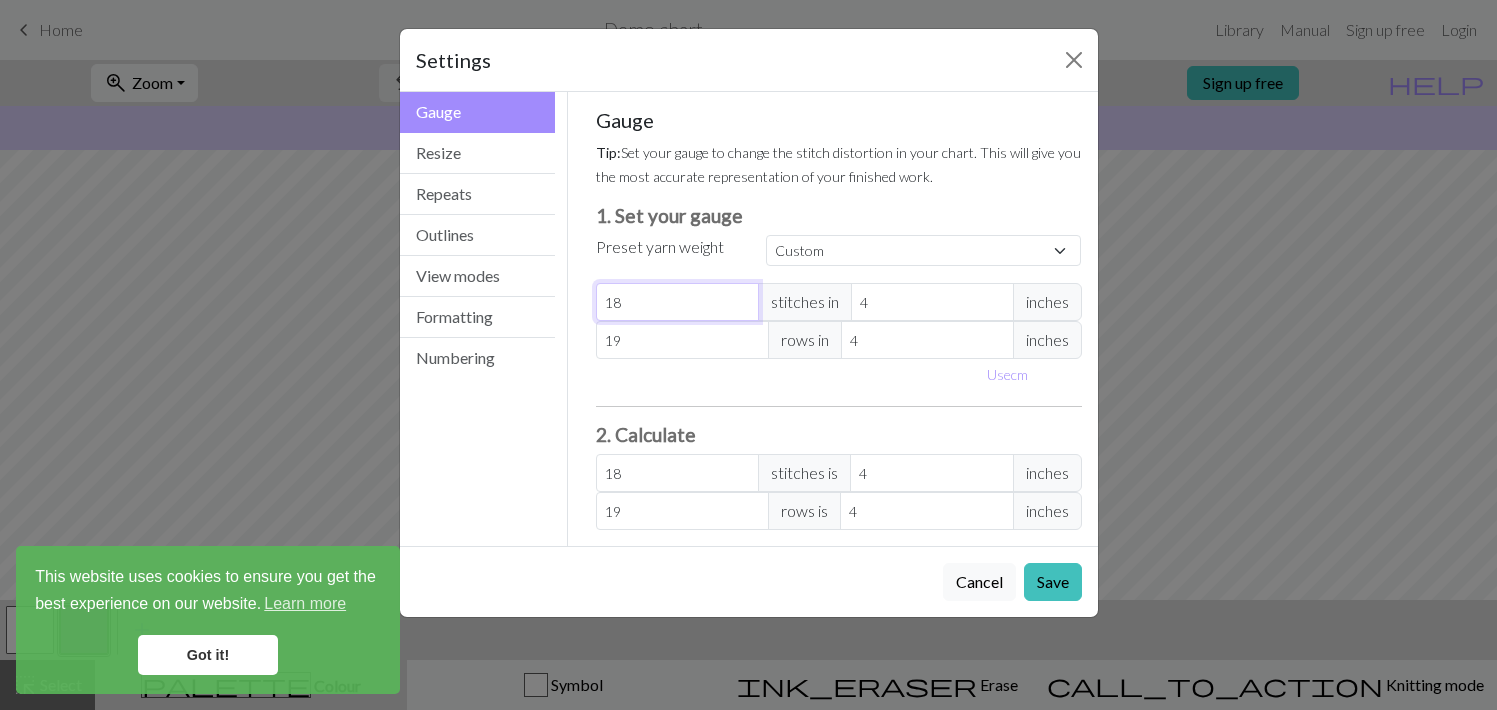type on "[NUMBER]" 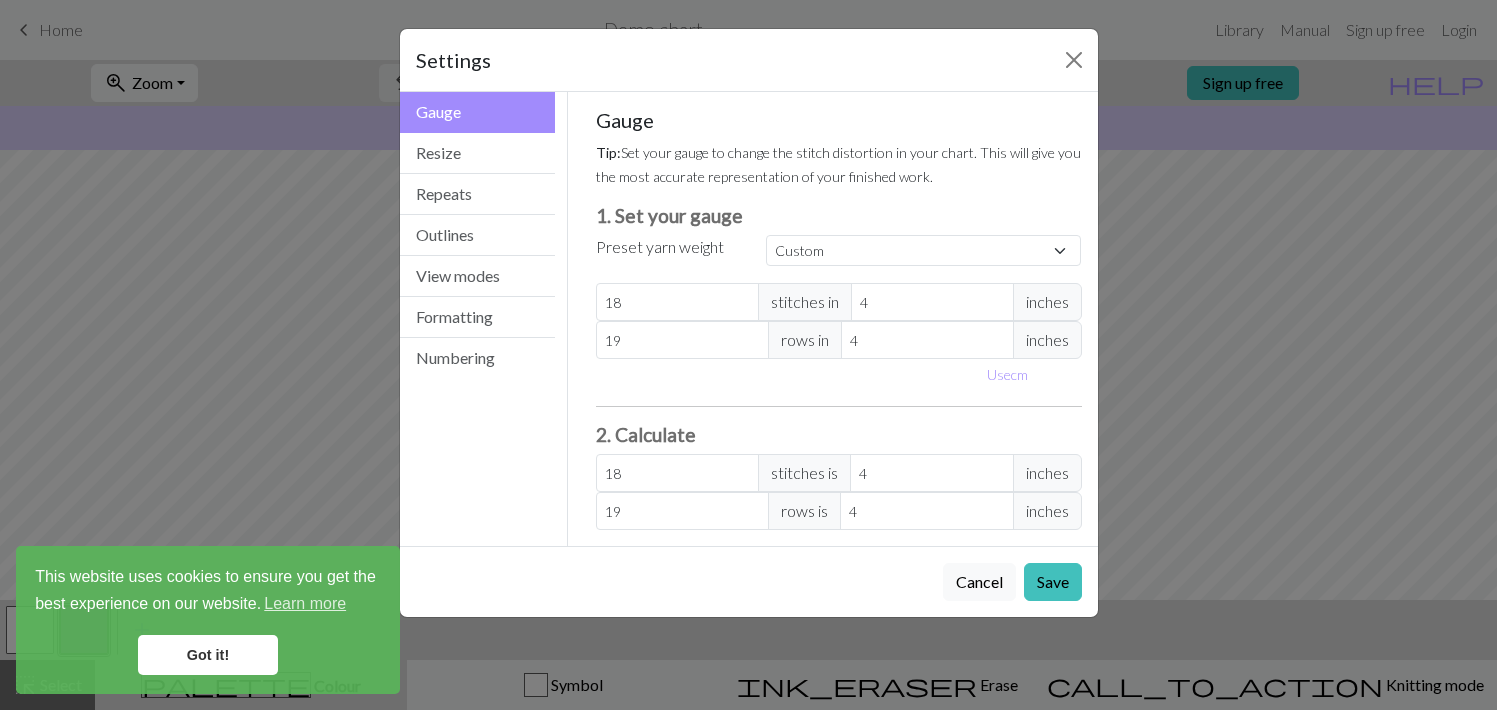 click on "Gauge Tip:  Set your gauge to change the stitch distortion in your chart. This will give you the most accurate representation of your finished work. 1. Set your gauge Preset yarn weight Custom Square Lace Light Fingering Fingering Sport Double knit Worsted Aran Bulky Super Bulky [NUMBER] stitches in  [NUMBER] inches [NUMBER] rows in  [NUMBER] inches Use  cm 2. Calculate [NUMBER] stitches is [NUMBER] inches [NUMBER] rows is [NUMBER] inches" at bounding box center [839, 319] 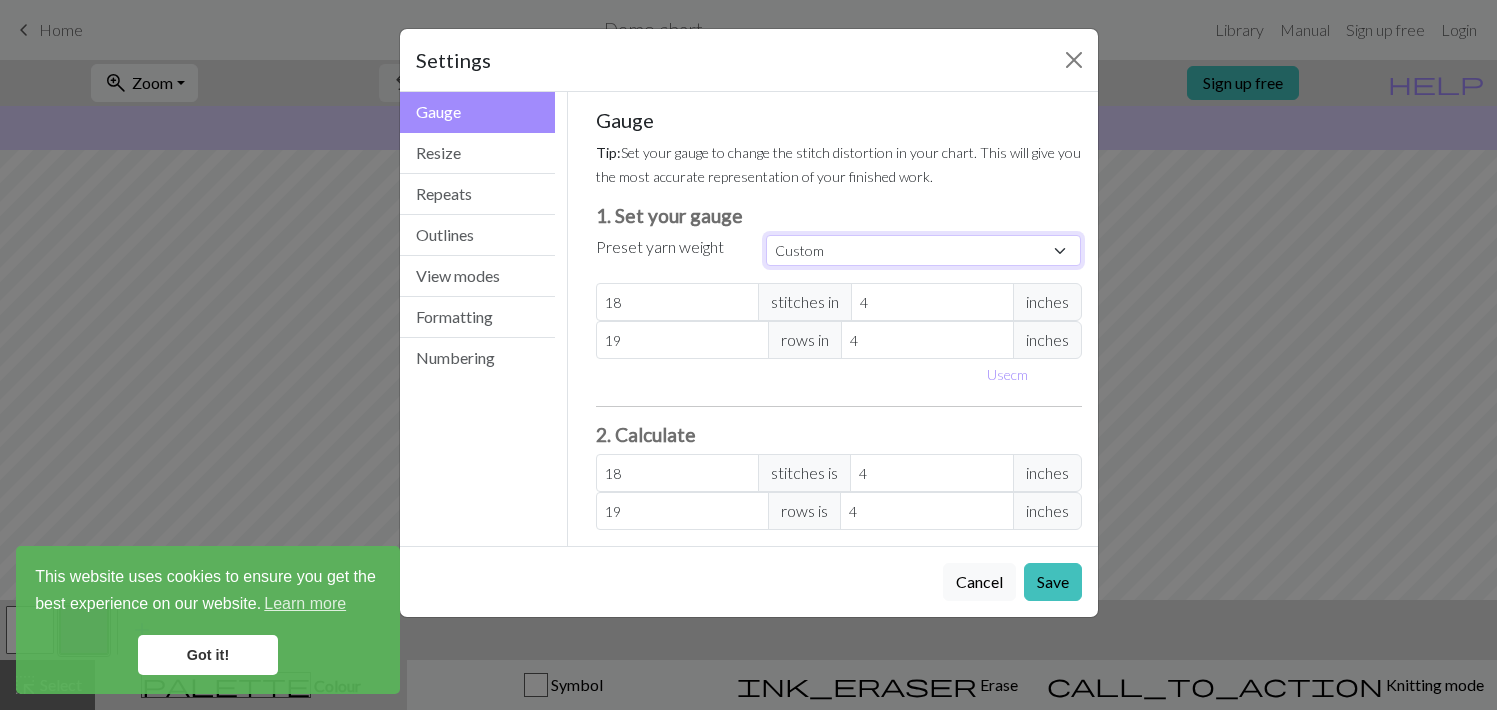 click on "Custom Square Lace Light Fingering Fingering Sport Double knit Worsted Aran Bulky Super Bulky" at bounding box center [924, 250] 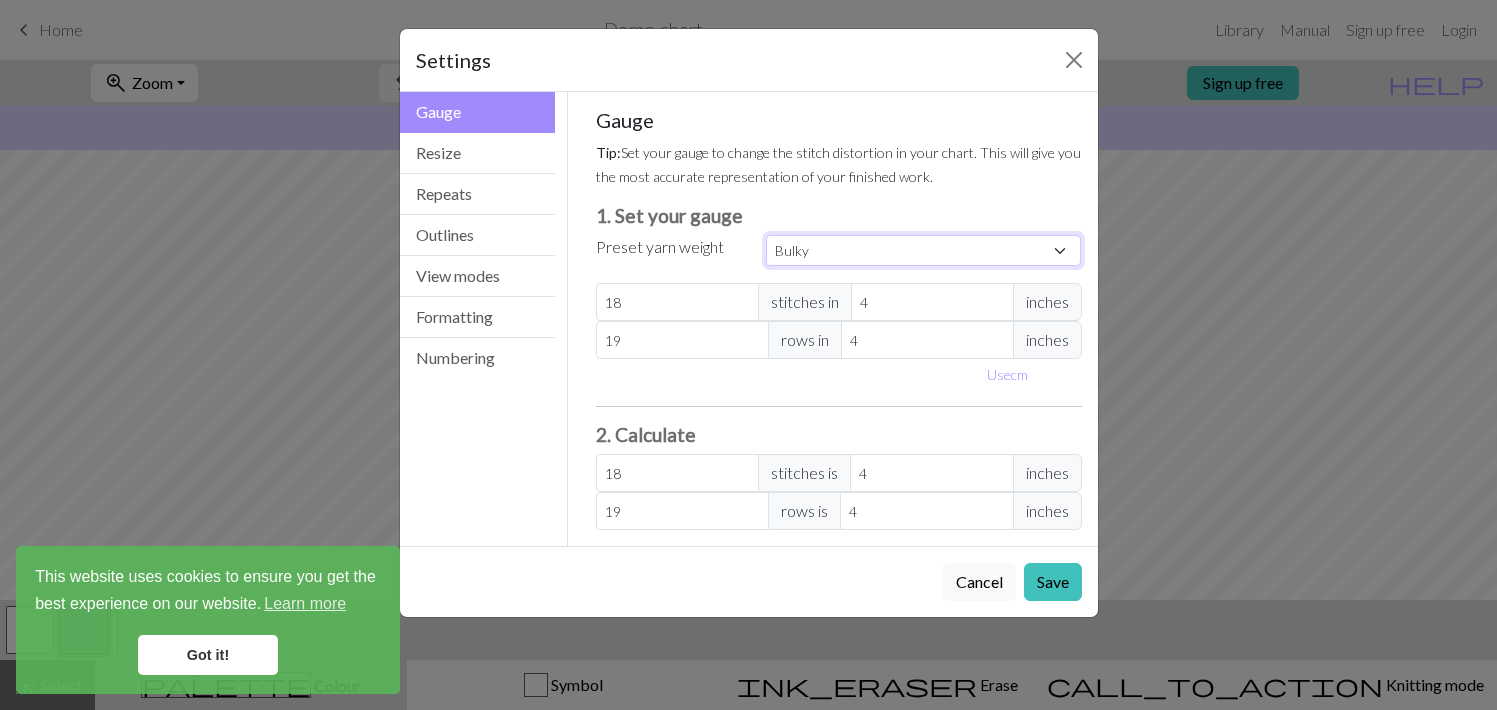 type on "14" 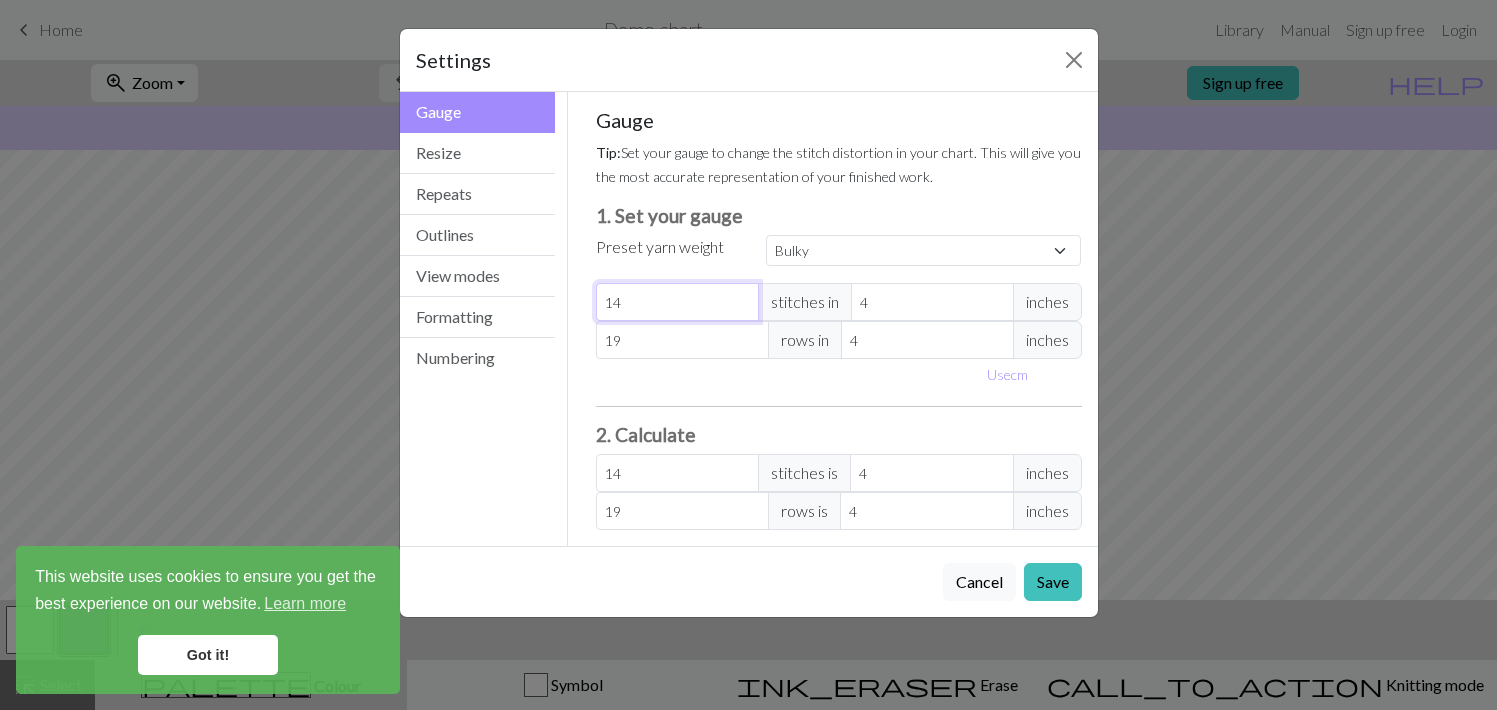 select on "custom" 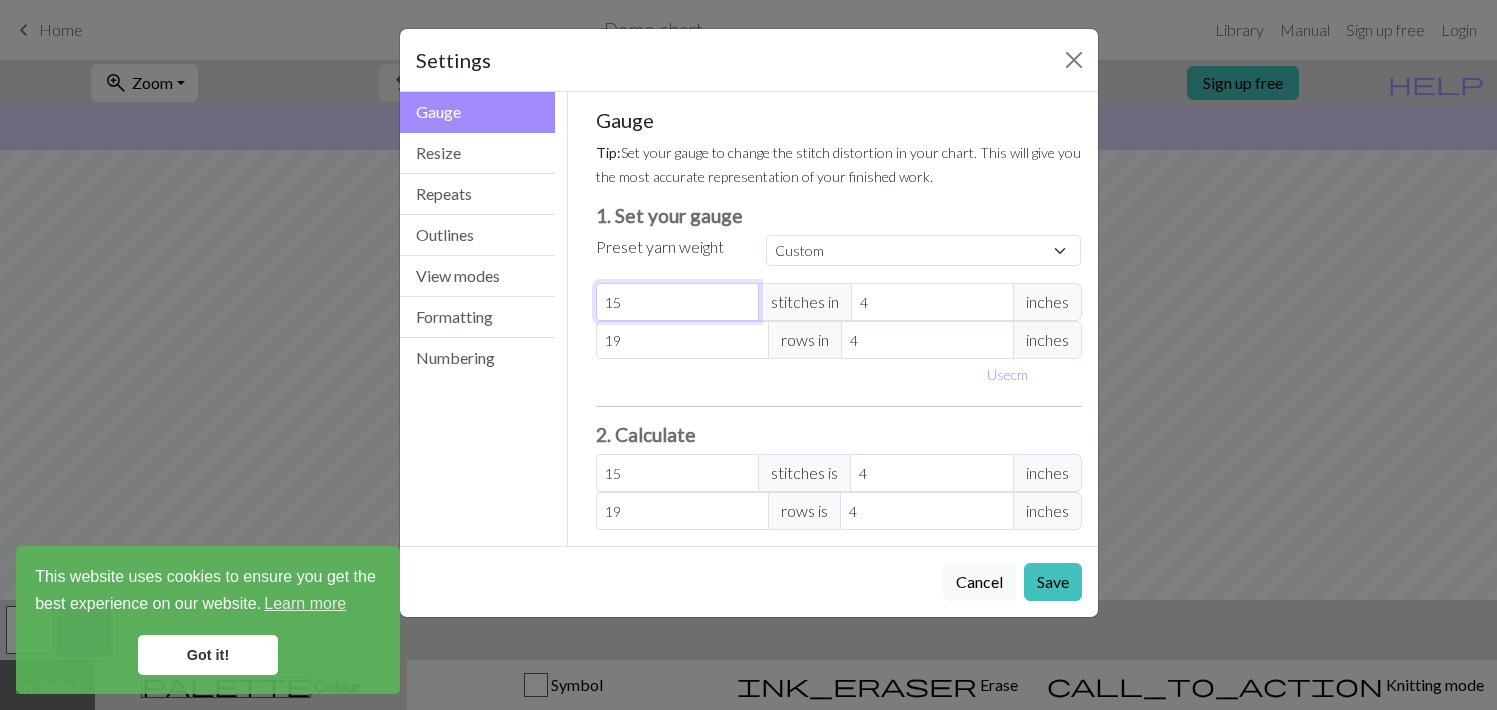 click on "15" at bounding box center [677, 302] 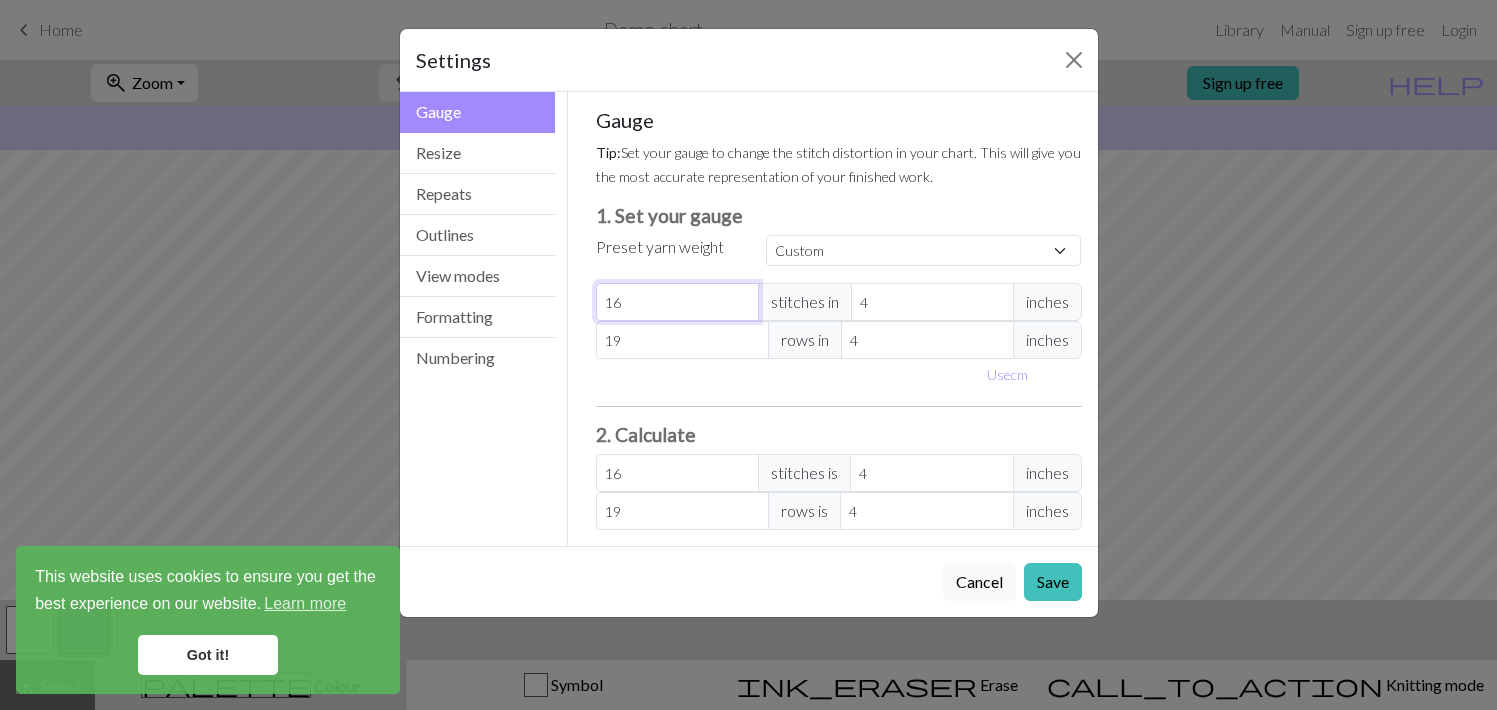 click on "16" at bounding box center (677, 302) 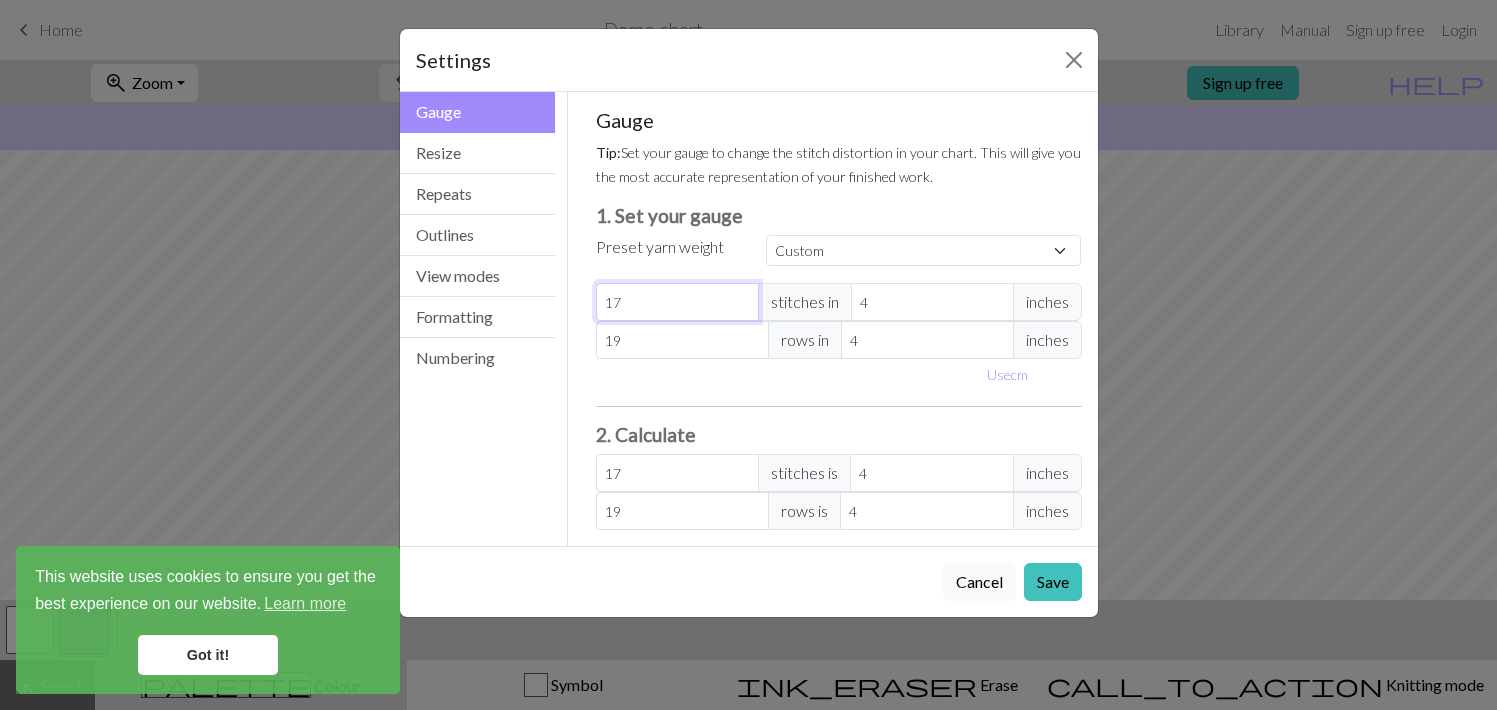 click on "17" at bounding box center (677, 302) 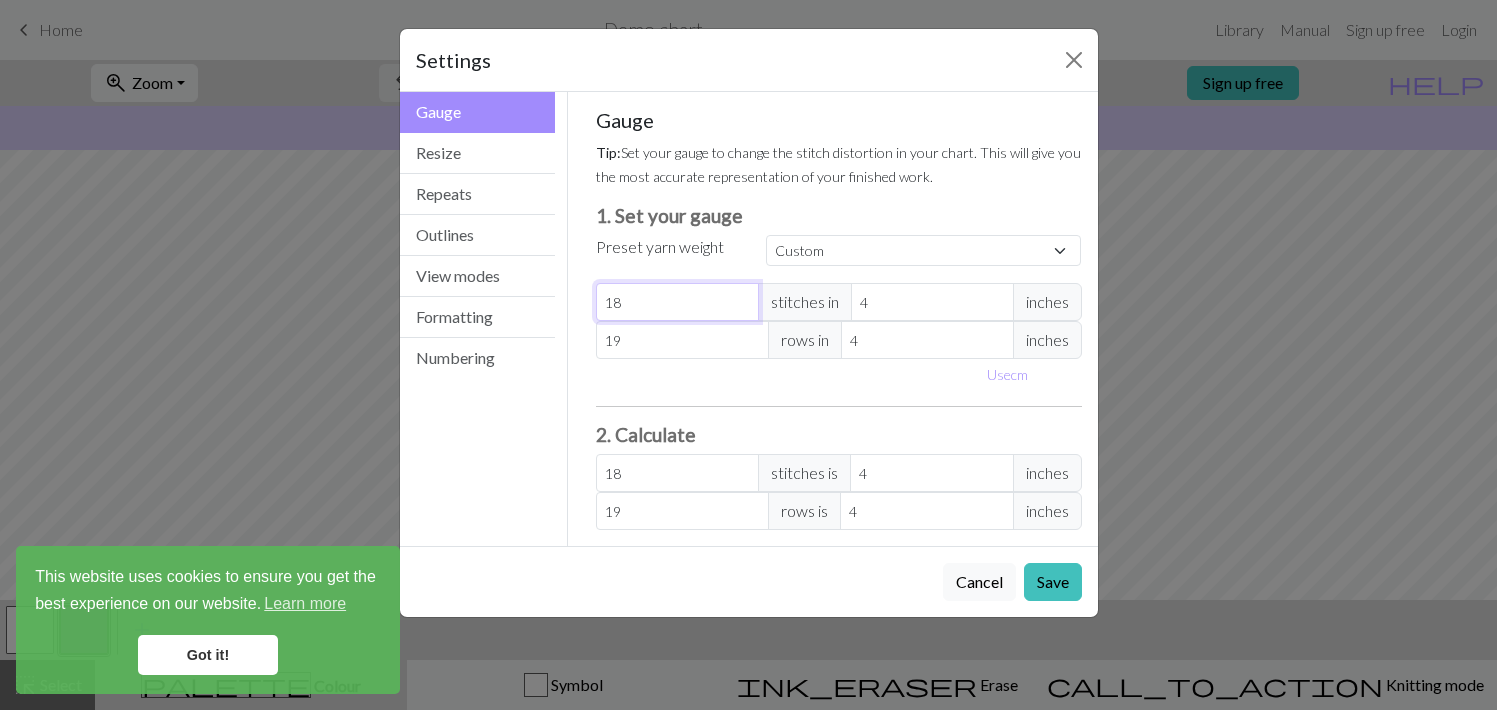type on "18" 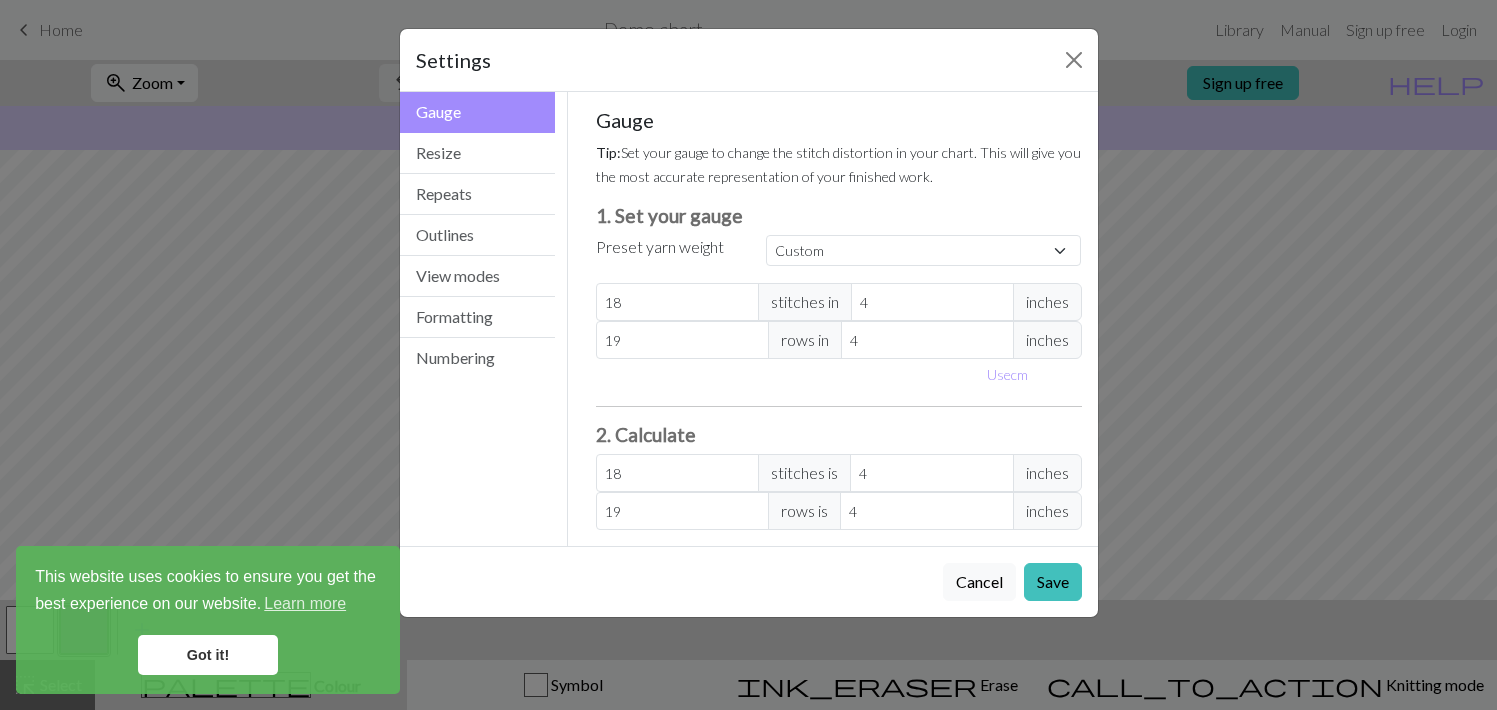 click on "Gauge Tip:  Set your gauge to change the stitch distortion in your chart. This will give you the most accurate representation of your finished work. 1. Set your gauge Preset yarn weight Custom Square Lace Light Fingering Fingering Sport Double knit Worsted Aran Bulky Super Bulky [NUMBER] stitches in  [NUMBER] inches [NUMBER] rows in  [NUMBER] inches Use  cm 2. Calculate [NUMBER] stitches is [NUMBER] inches [NUMBER] rows is [NUMBER] inches" at bounding box center [839, 319] 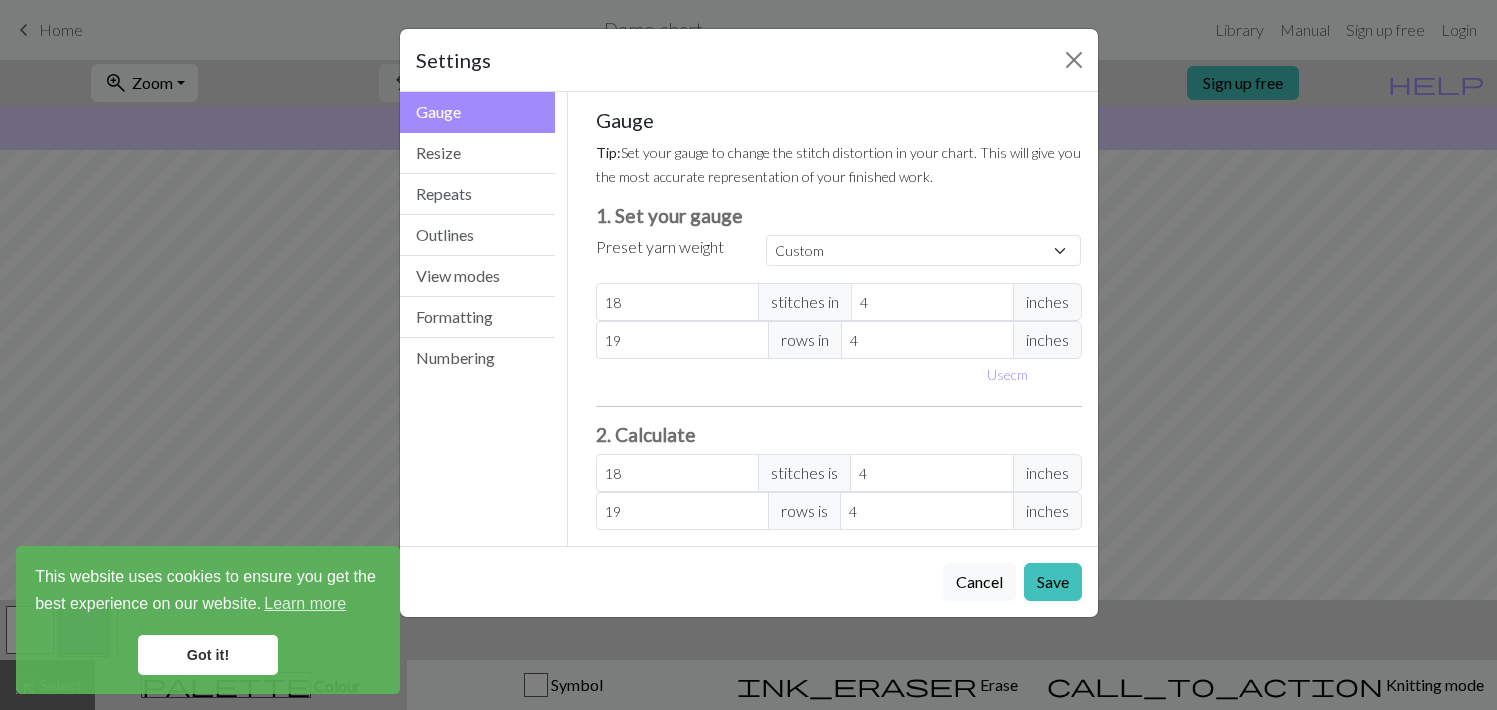 click on "Gauge Tip:  Set your gauge to change the stitch distortion in your chart. This will give you the most accurate representation of your finished work. 1. Set your gauge Preset yarn weight Custom Square Lace Light Fingering Fingering Sport Double knit Worsted Aran Bulky Super Bulky [NUMBER] stitches in  [NUMBER] inches [NUMBER] rows in  [NUMBER] inches Use  cm 2. Calculate [NUMBER] stitches is [NUMBER] inches [NUMBER] rows is [NUMBER] inches" at bounding box center [839, 319] 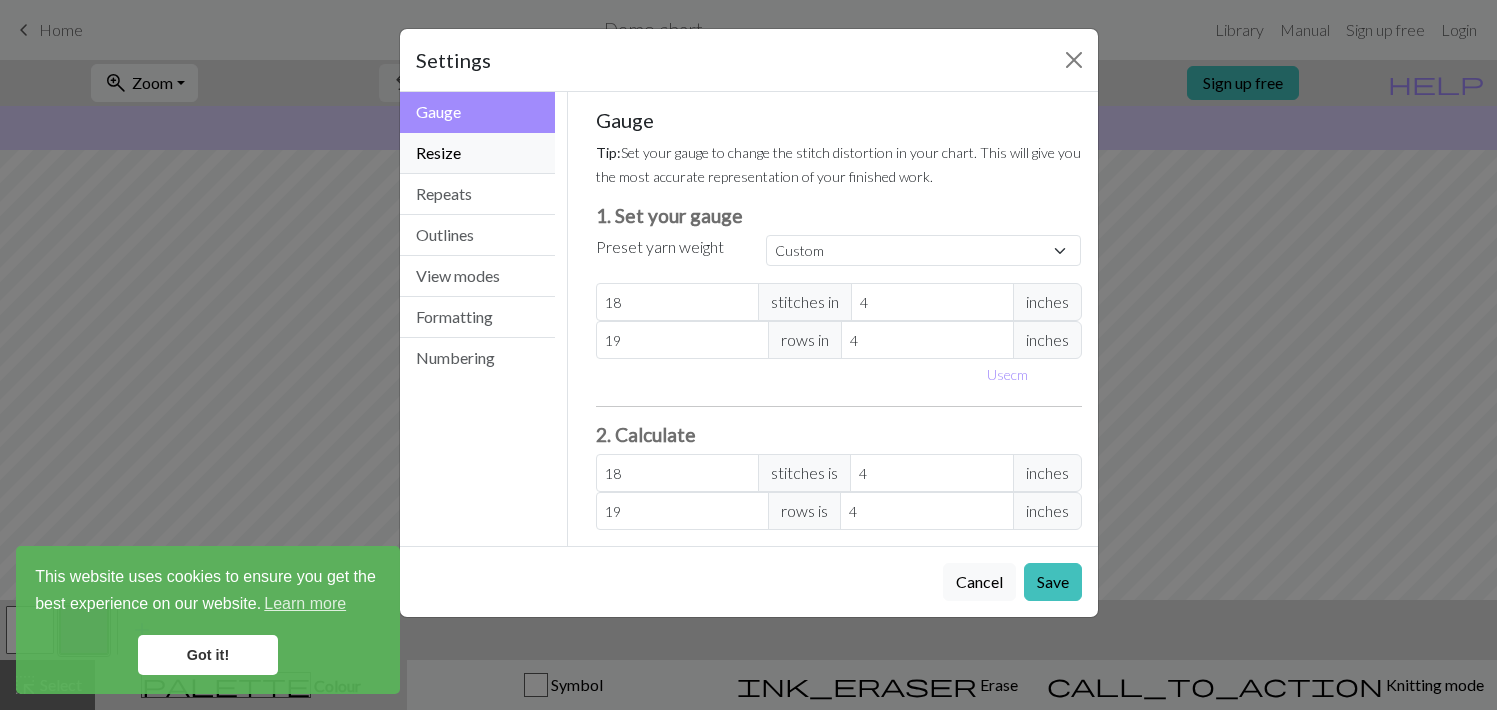 click on "Resize" at bounding box center (478, 153) 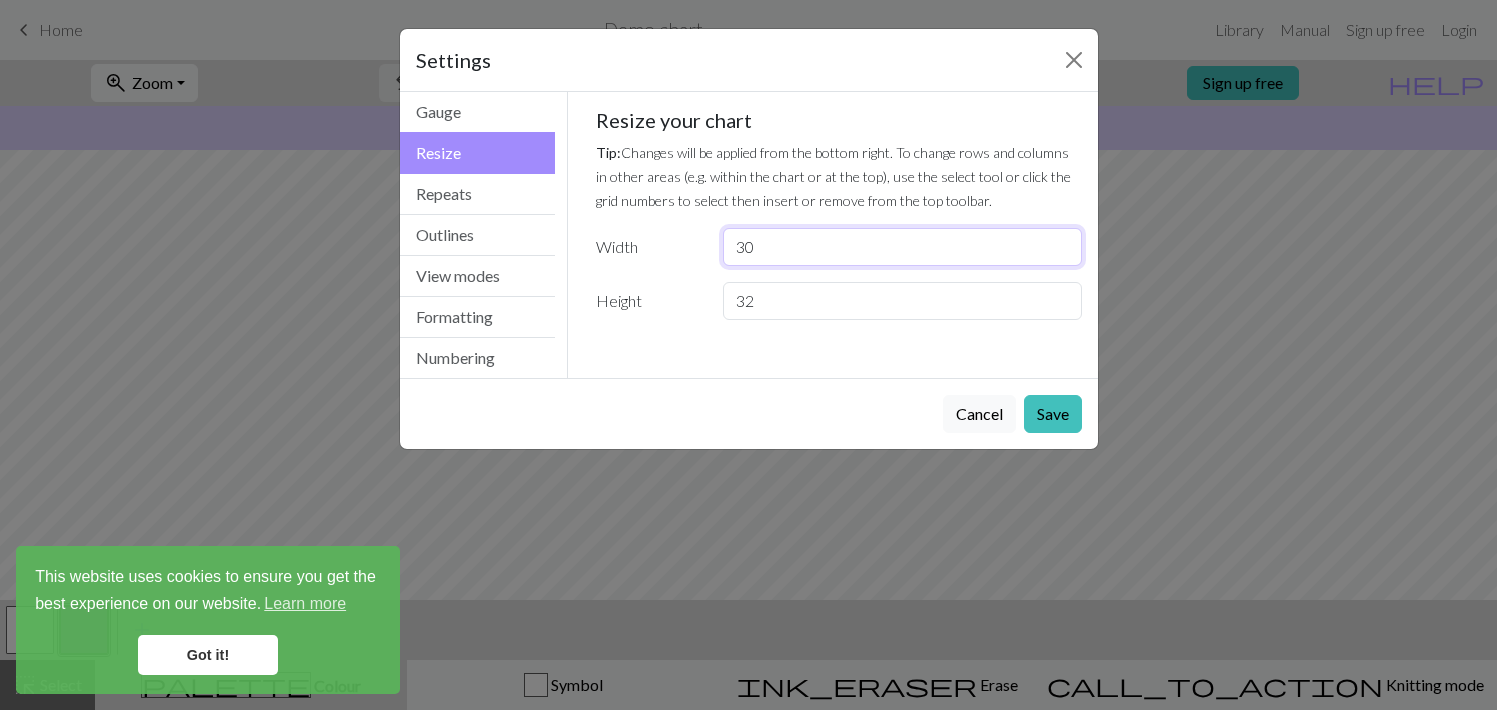 drag, startPoint x: 772, startPoint y: 245, endPoint x: 702, endPoint y: 241, distance: 70.11419 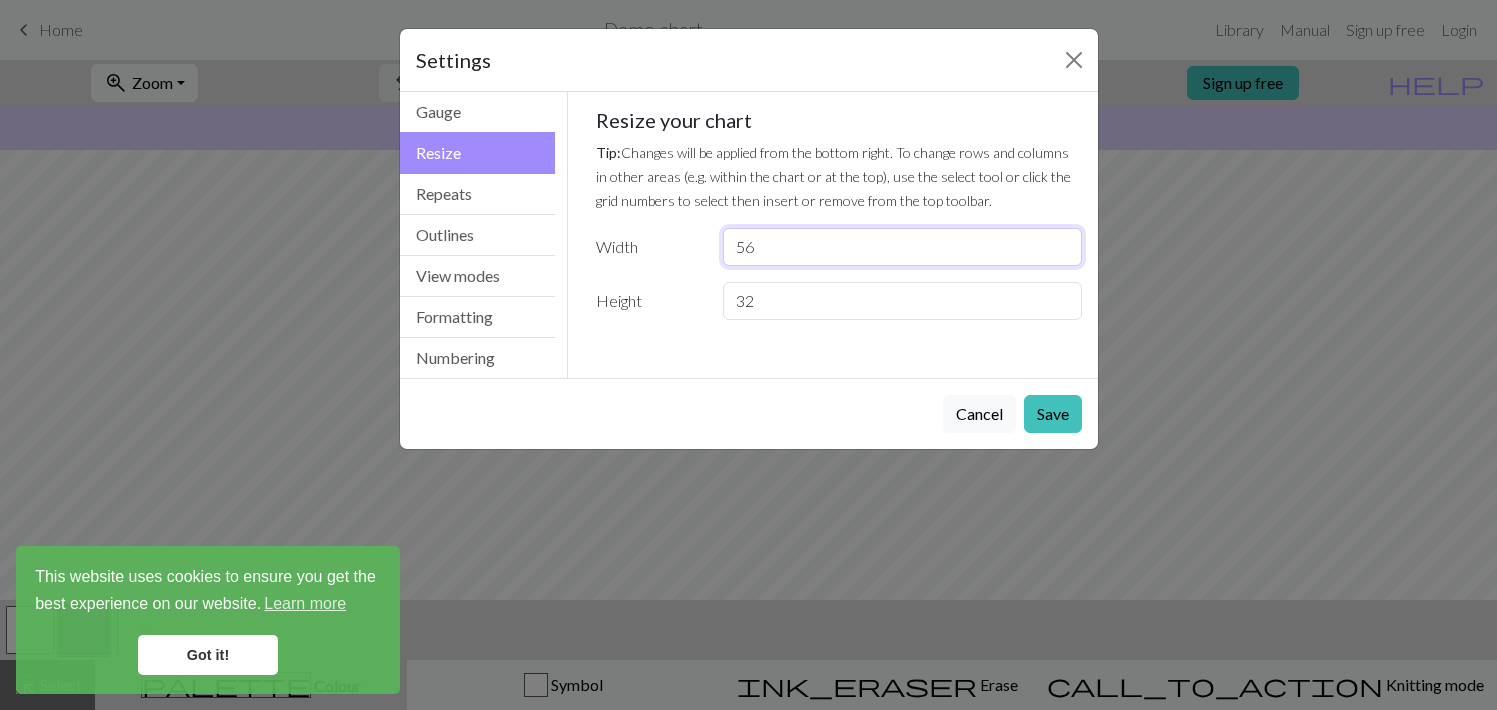 type on "56" 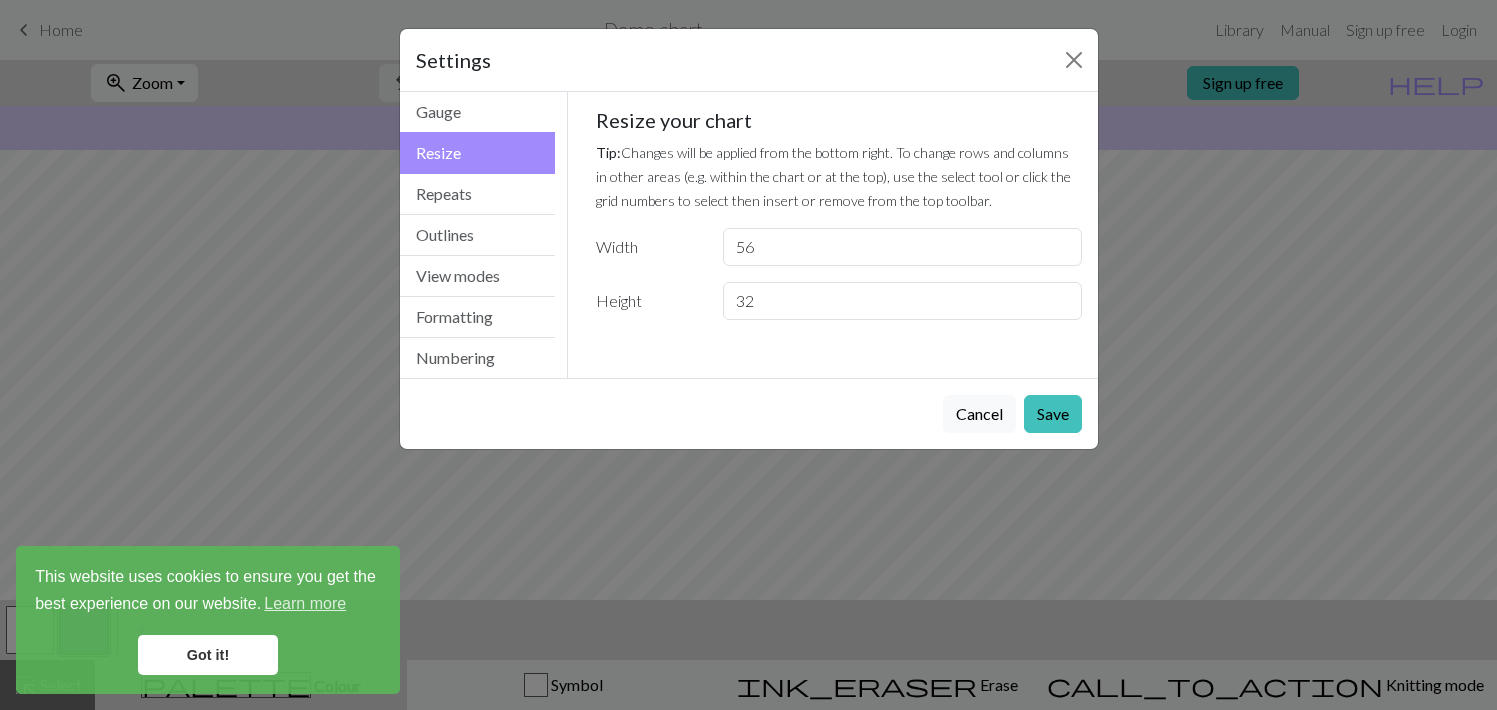 click on "Gauge Tip:  Set your gauge to change the stitch distortion in your chart. This will give you the most accurate representation of your finished work. 1. Set your gauge Preset yarn weight Custom Square Lace Light Fingering Fingering Sport Double knit Worsted Aran Bulky Super Bulky [NUMBER] stitches in  [NUMBER] inches [NUMBER] rows in  [NUMBER] inches Use  cm 2. Calculate [NUMBER] stitches is [NUMBER] inches [NUMBER] rows is [NUMBER] inches Resize your chart Tip:  Changes will be applied from the bottom right. To change rows and columns in other areas (e.g. within the chart or at the top), use the select tool or click the grid numbers to select then insert or remove from the top toolbar. Width [NUMBER] Height [NUMBER] Repeats workspace_premium Become a Pro user   to  visualise repeats Tip:   This will show your entire chart repeated, so you can preview what joining panels look like together. arrow_forward  Horizontal [NUMBER] arrow_downward  Vertical [NUMBER] Outlines Tip:  Click on row/stitch numbers, or long-press and drag to add section outlines directly in your workspace View modes" at bounding box center [839, 235] 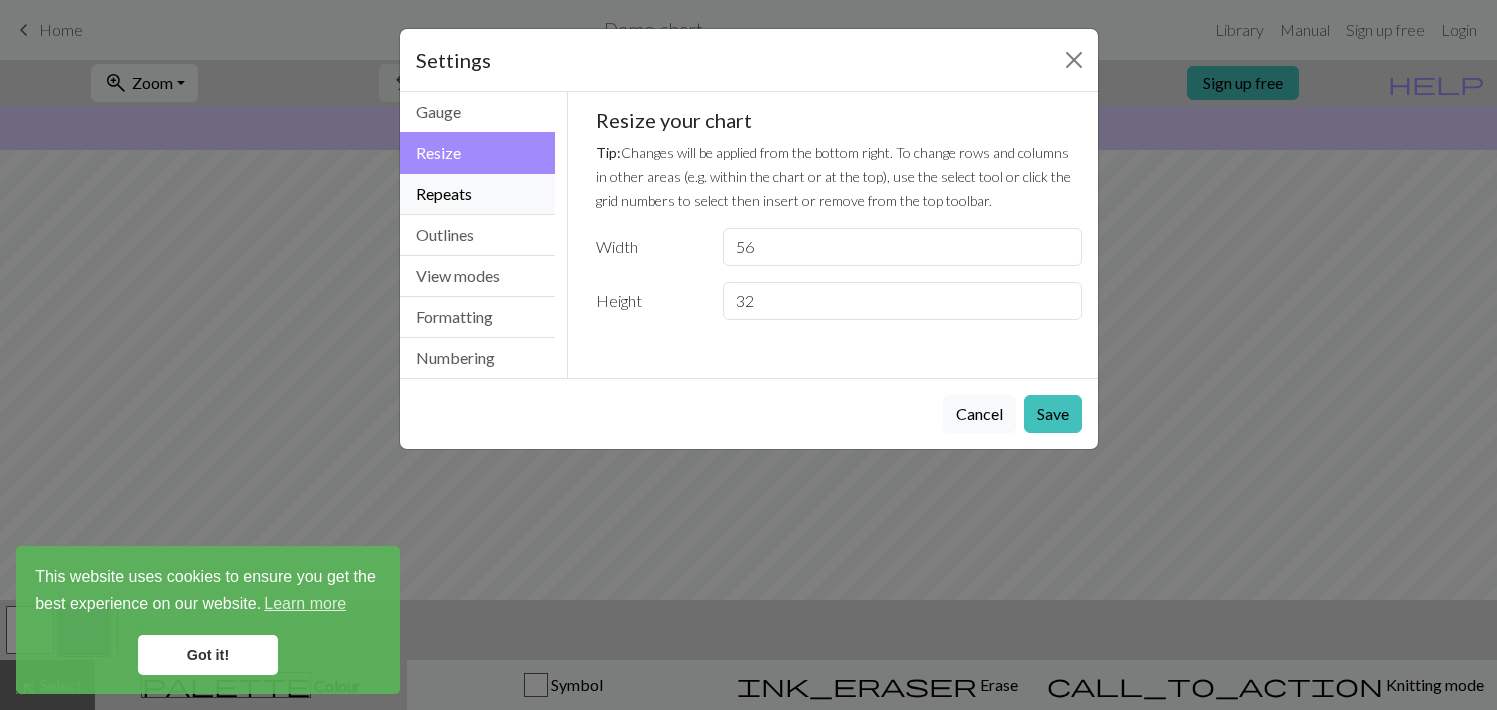 click on "Repeats" at bounding box center (478, 194) 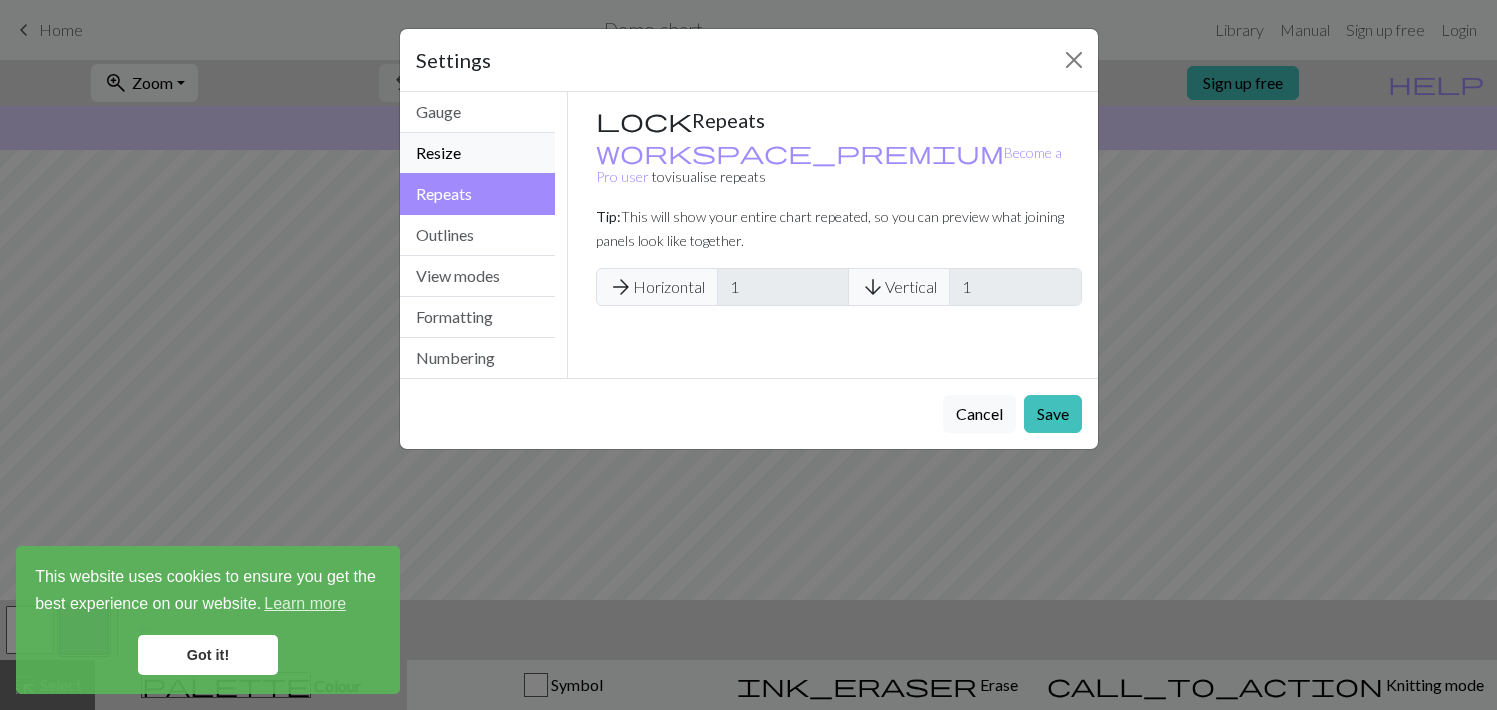 click on "Resize" at bounding box center [478, 153] 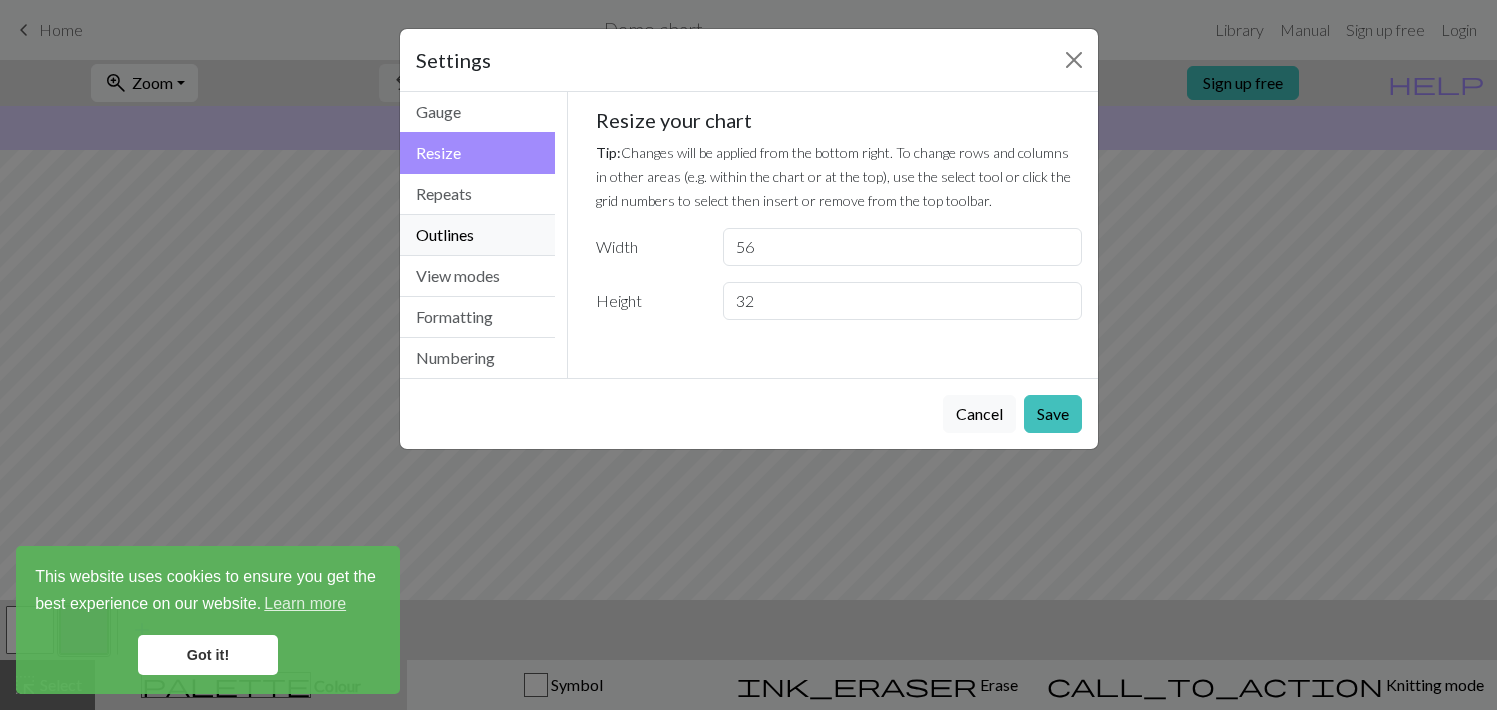 click on "Outlines" at bounding box center [478, 235] 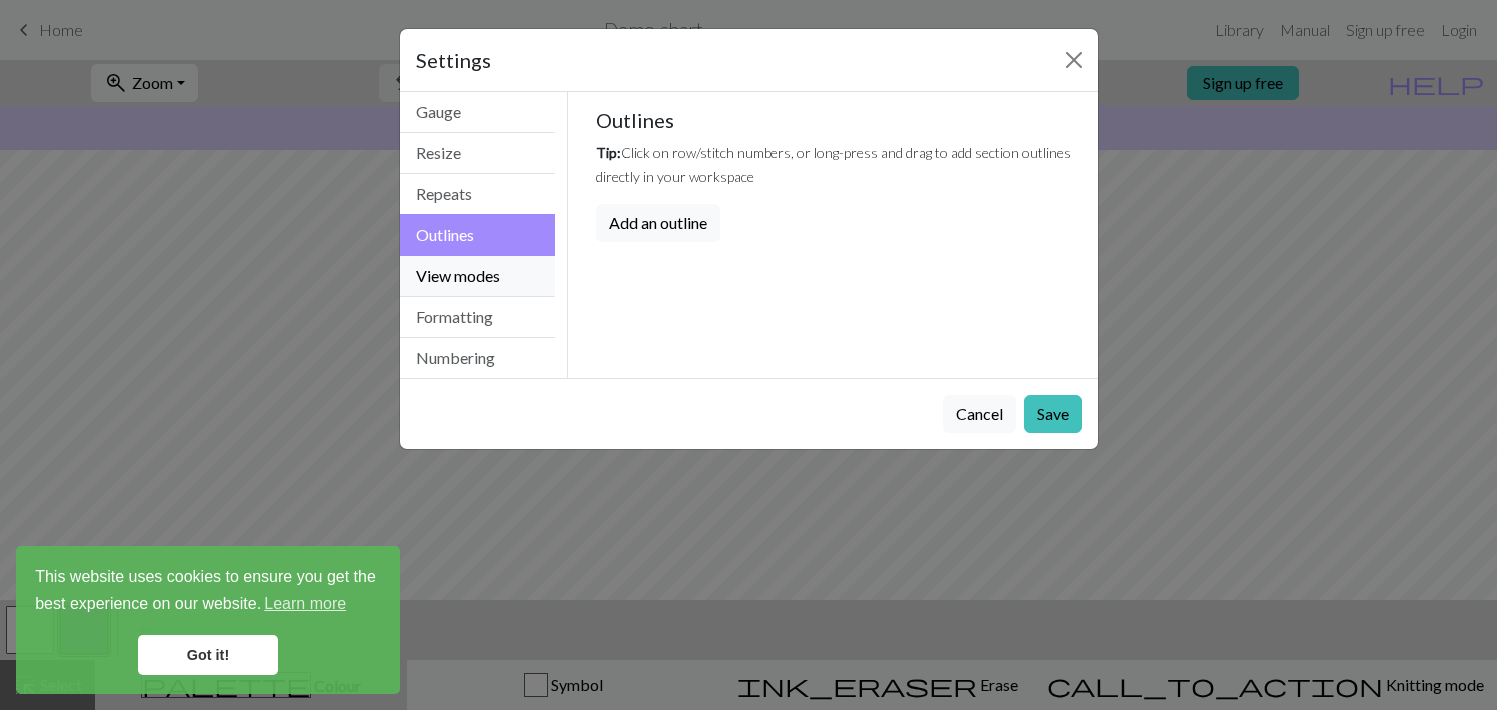 click on "View modes" at bounding box center [478, 276] 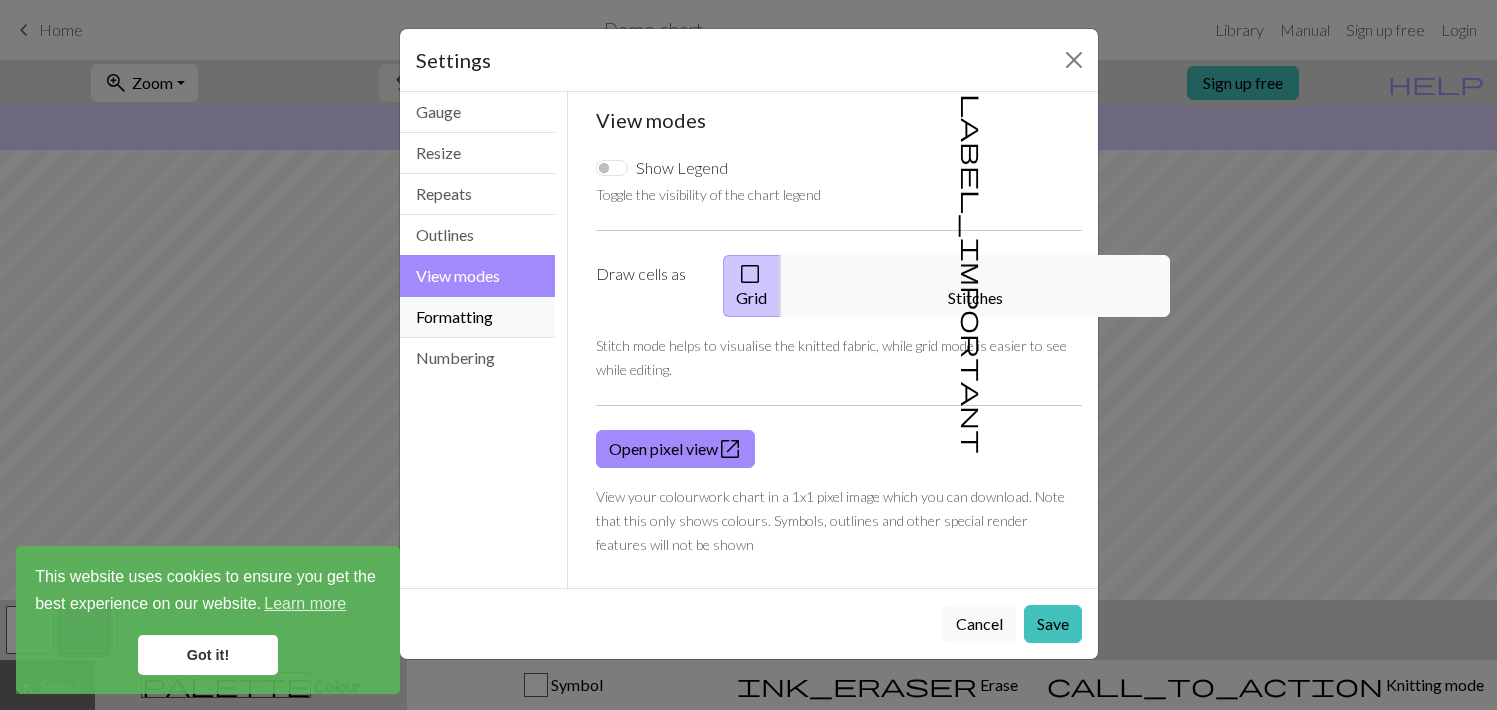 click on "Formatting" at bounding box center [478, 317] 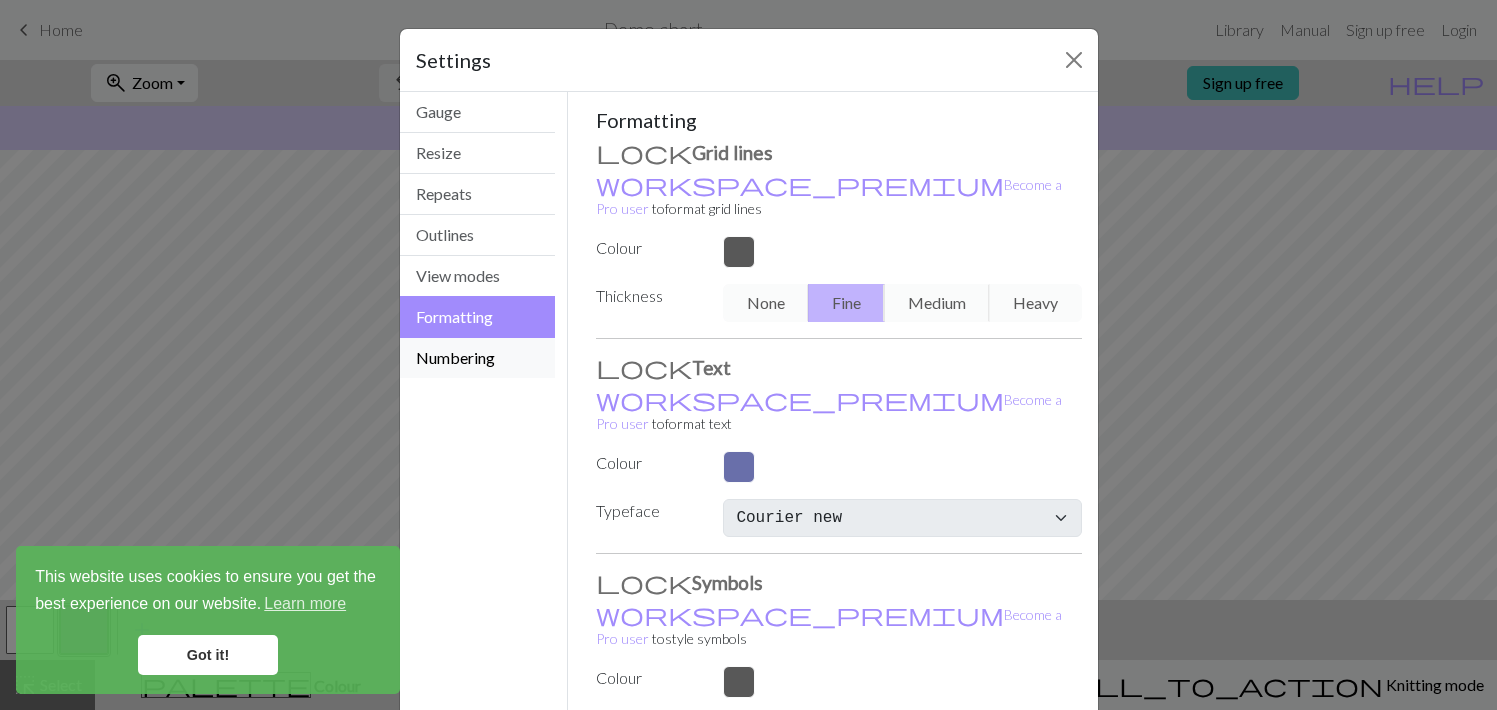 click on "Numbering" at bounding box center [478, 358] 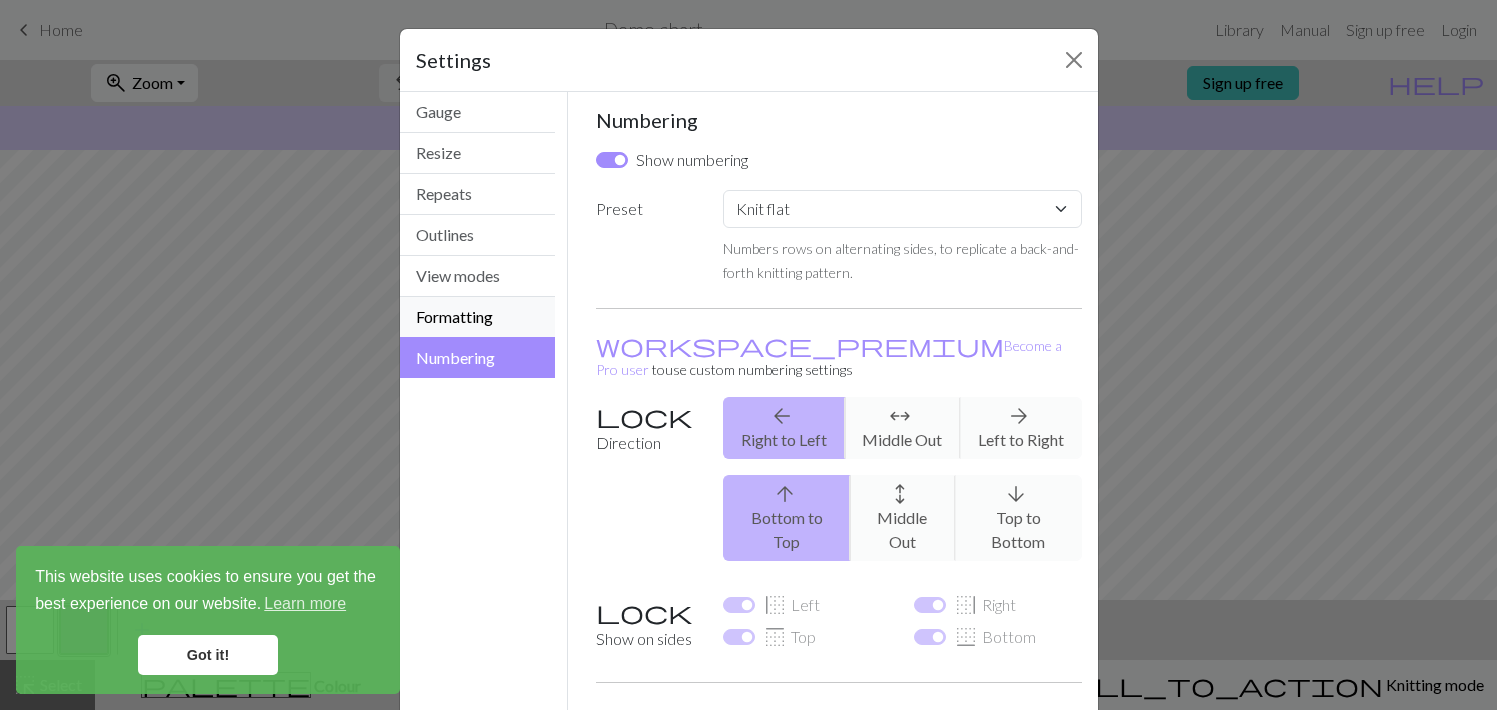 click on "Formatting" at bounding box center (478, 317) 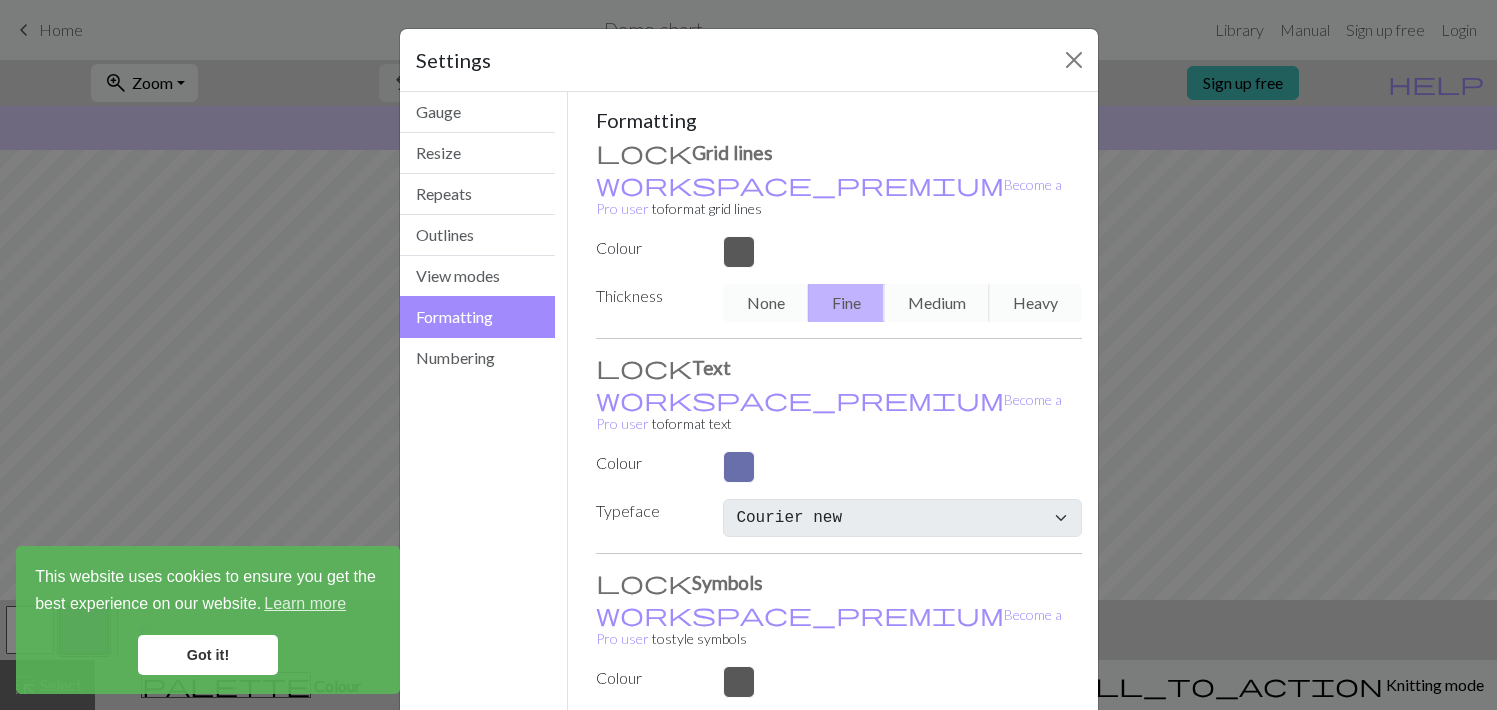 click on "Gauge Resize Repeats Outlines View modes Formatting Numbering" at bounding box center [478, 438] 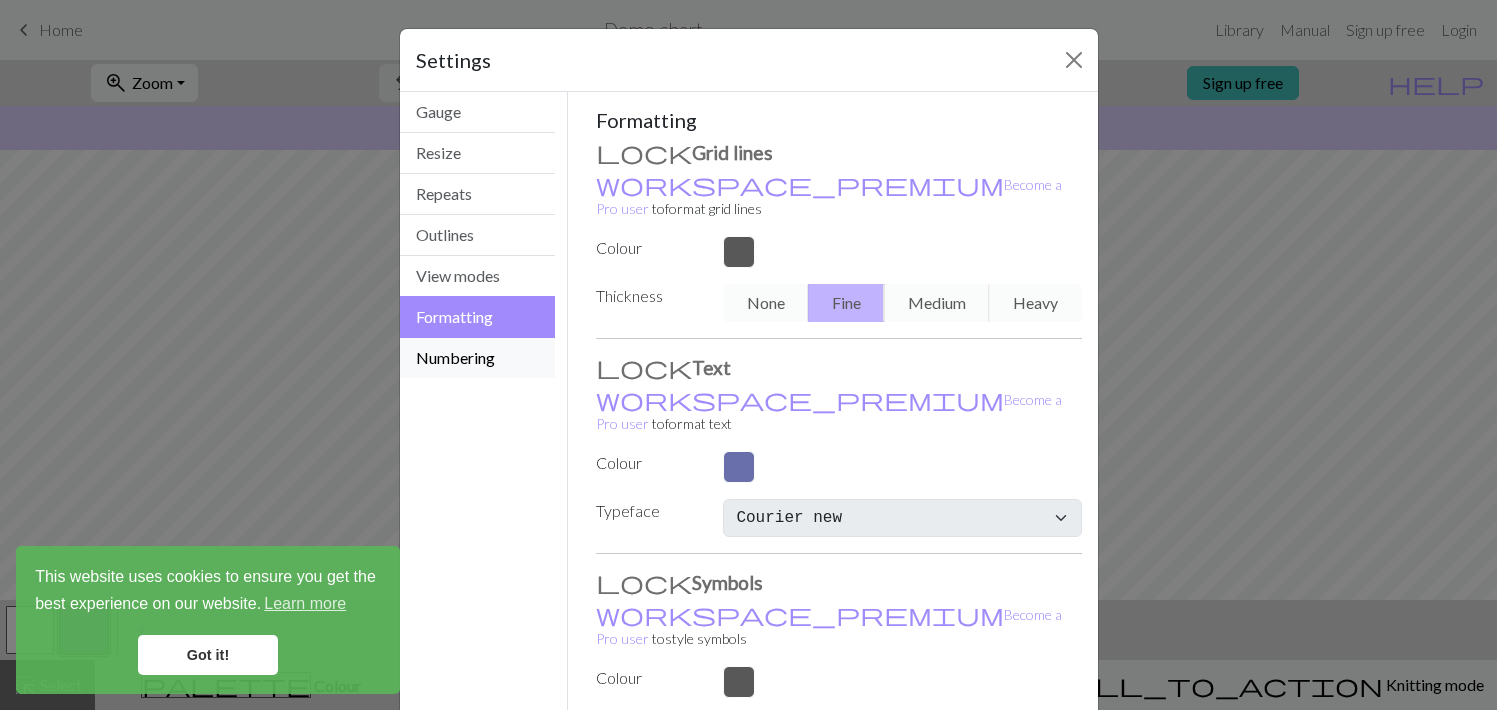 click on "Numbering" at bounding box center [478, 358] 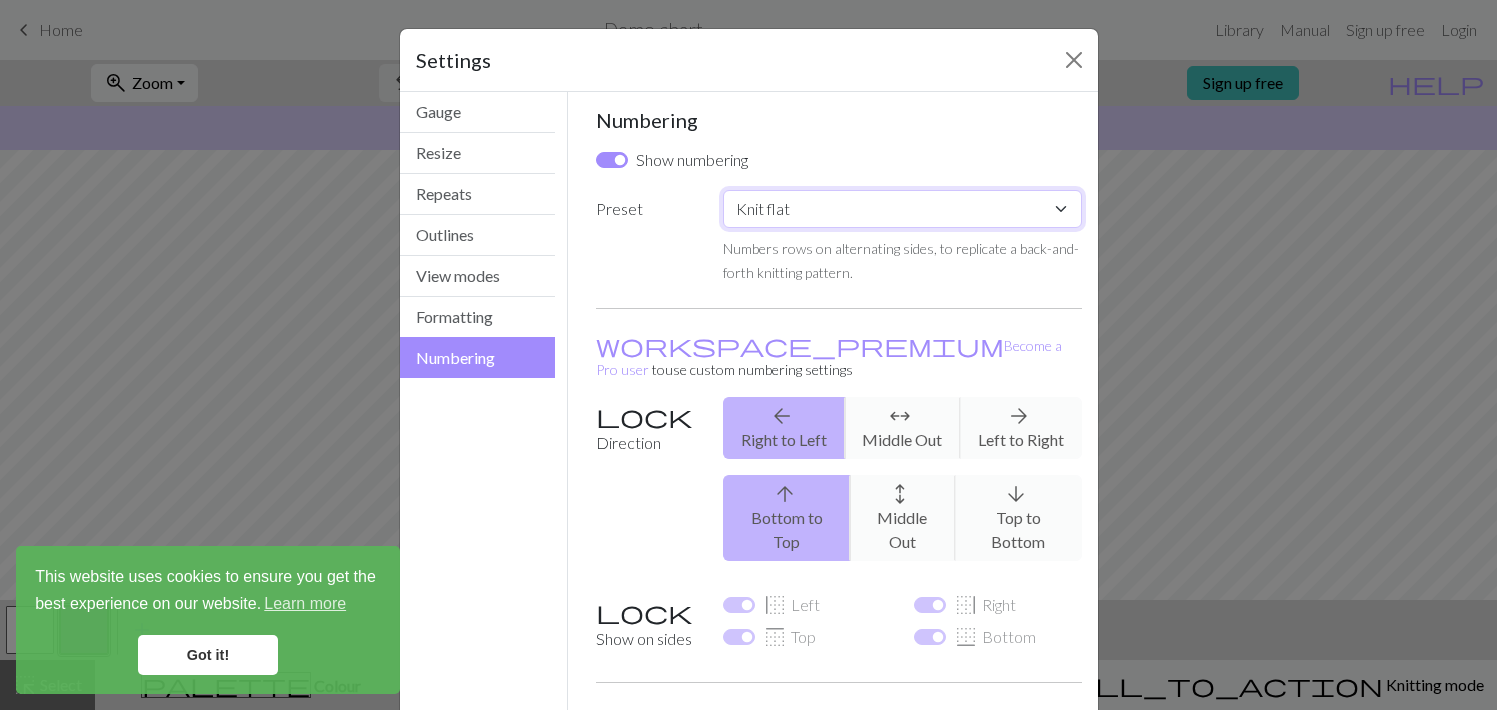 click on "Custom Knit flat Knit in the round Lace knitting Cross stitch" at bounding box center (902, 209) 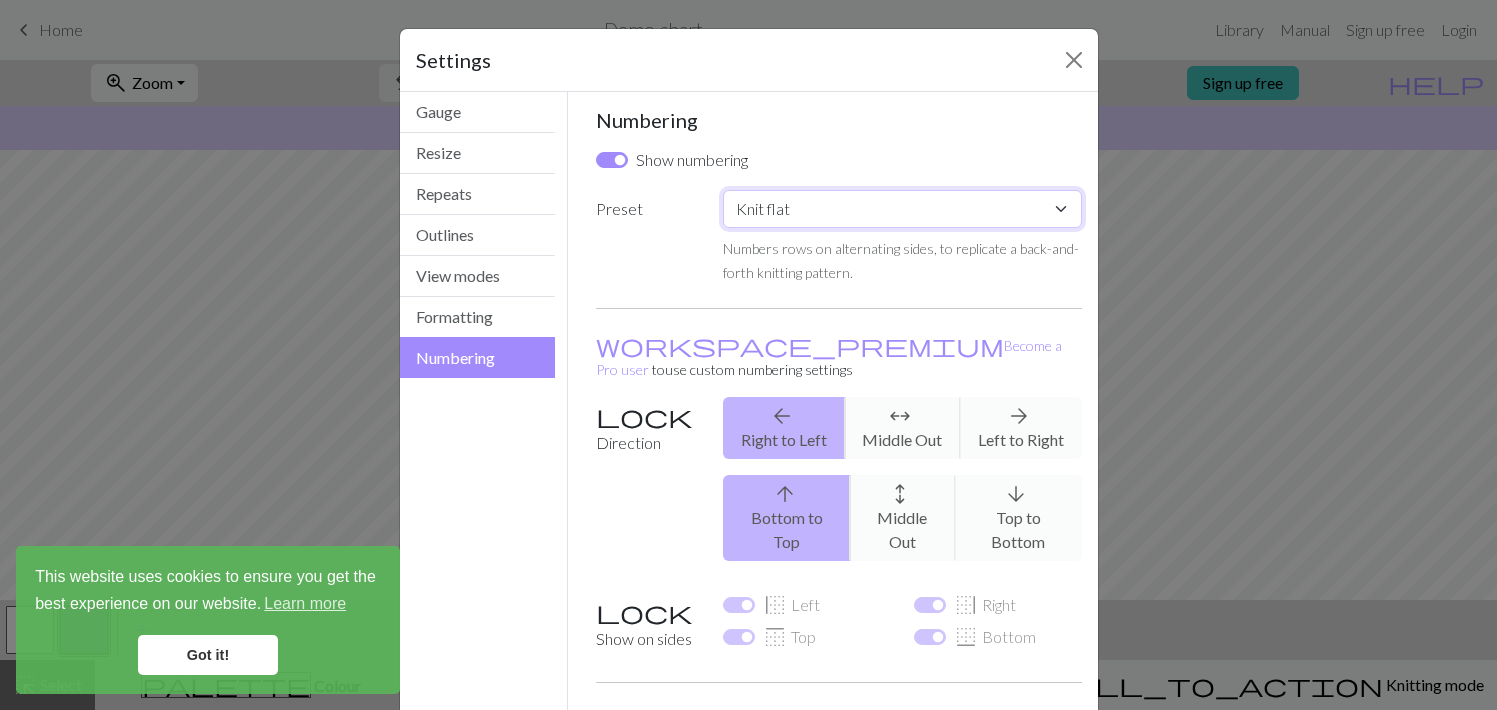 select on "round" 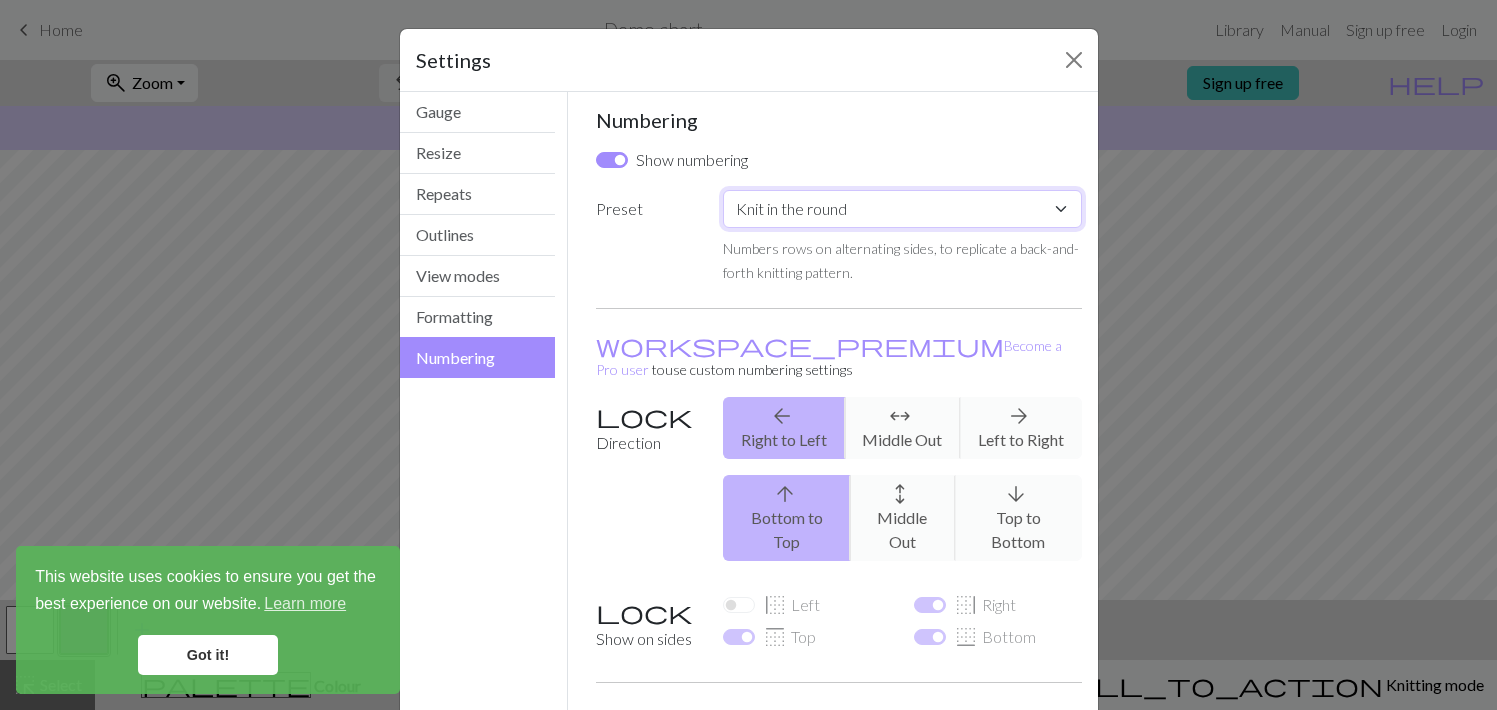 checkbox on "false" 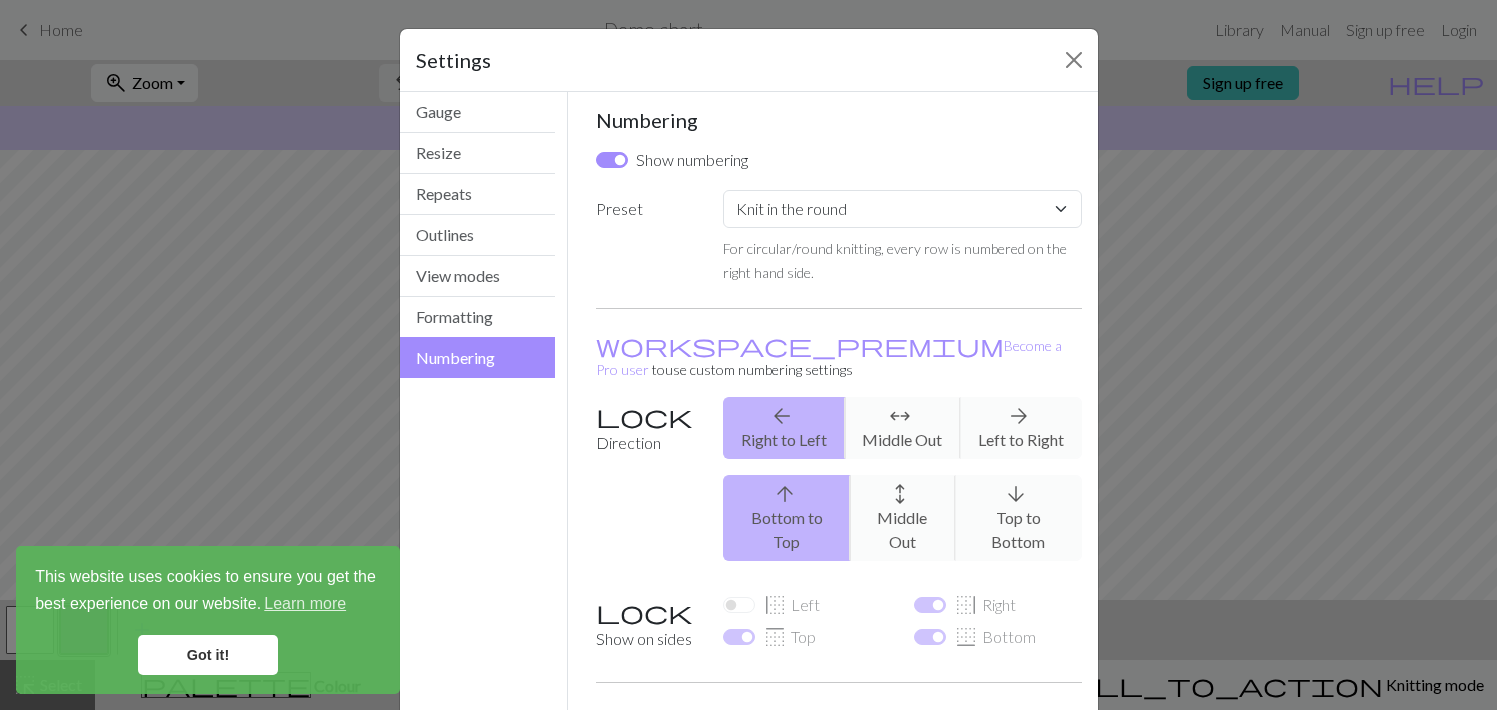 click on "Preset" at bounding box center (647, 237) 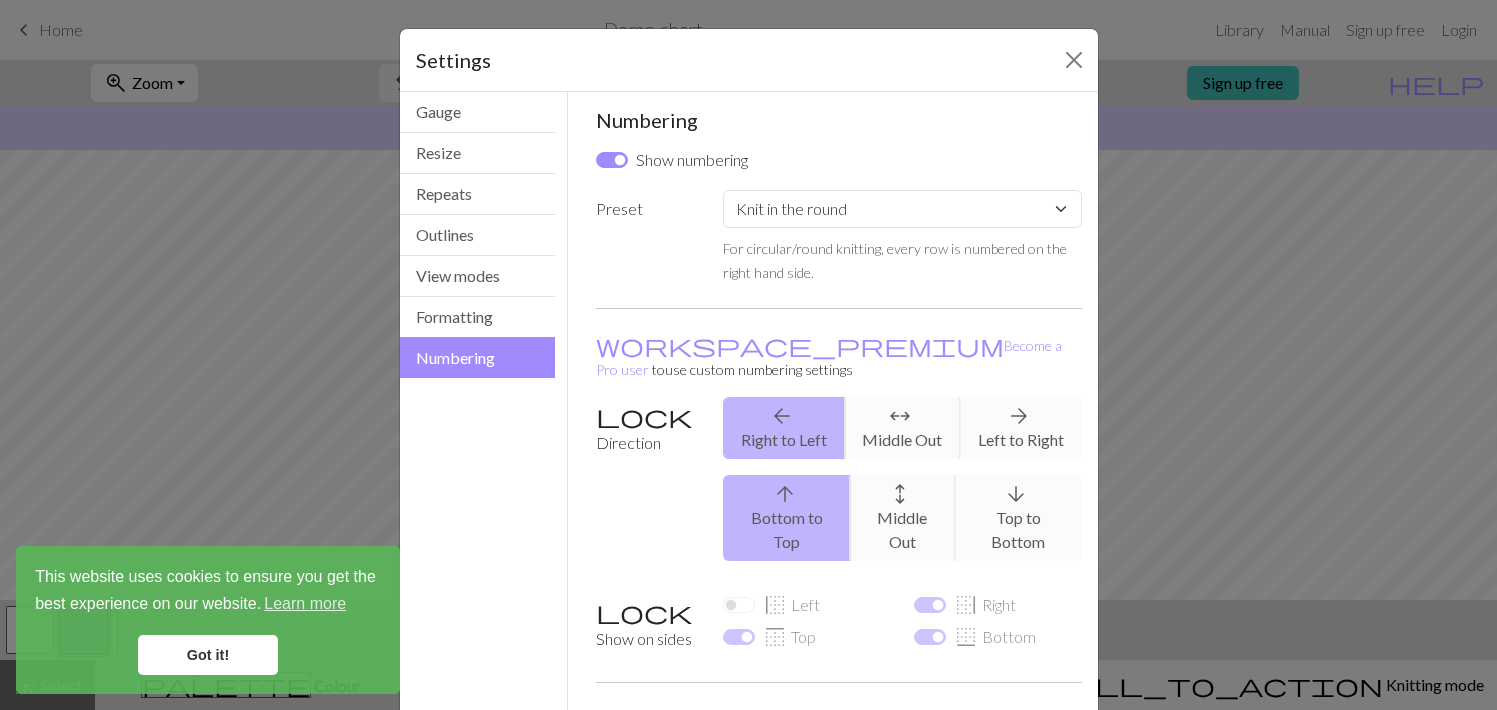 scroll, scrollTop: 118, scrollLeft: 0, axis: vertical 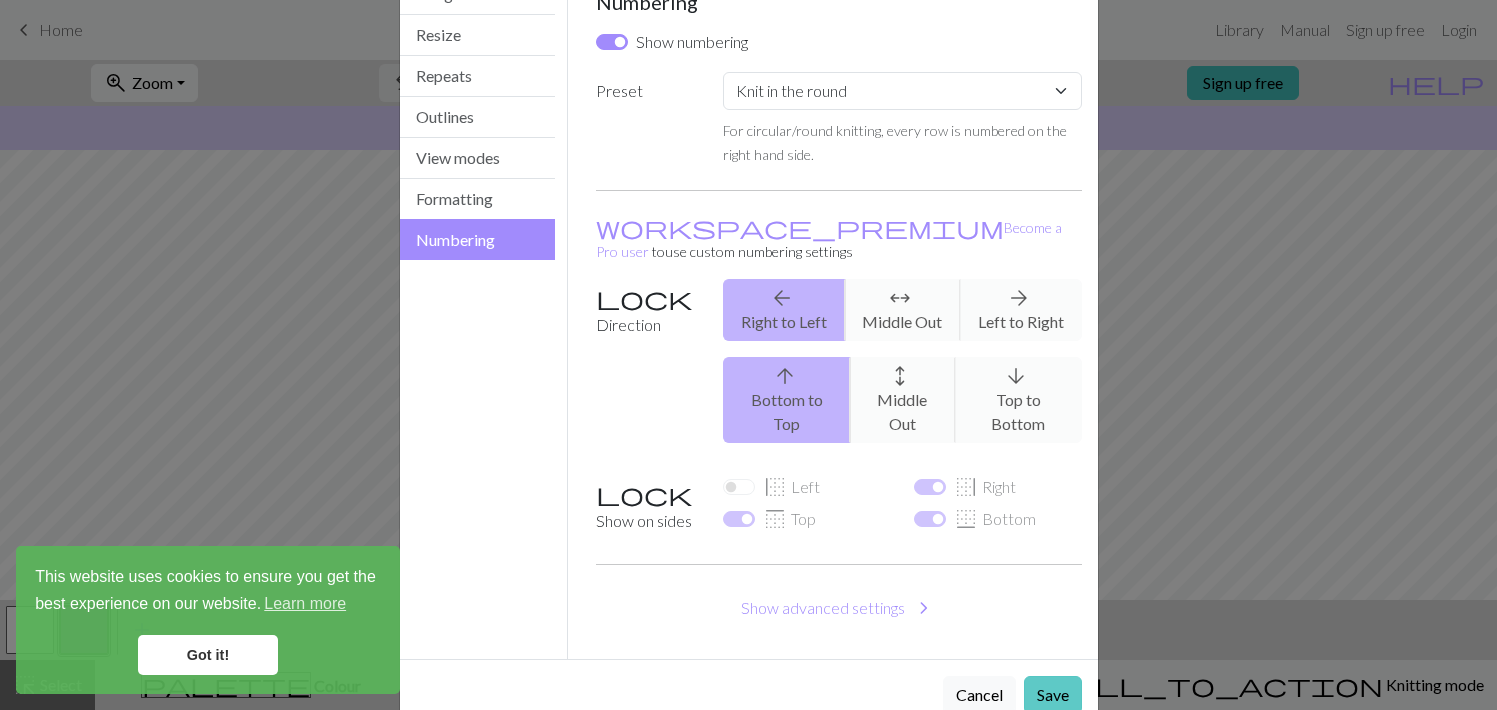 click on "Save" at bounding box center (1053, 695) 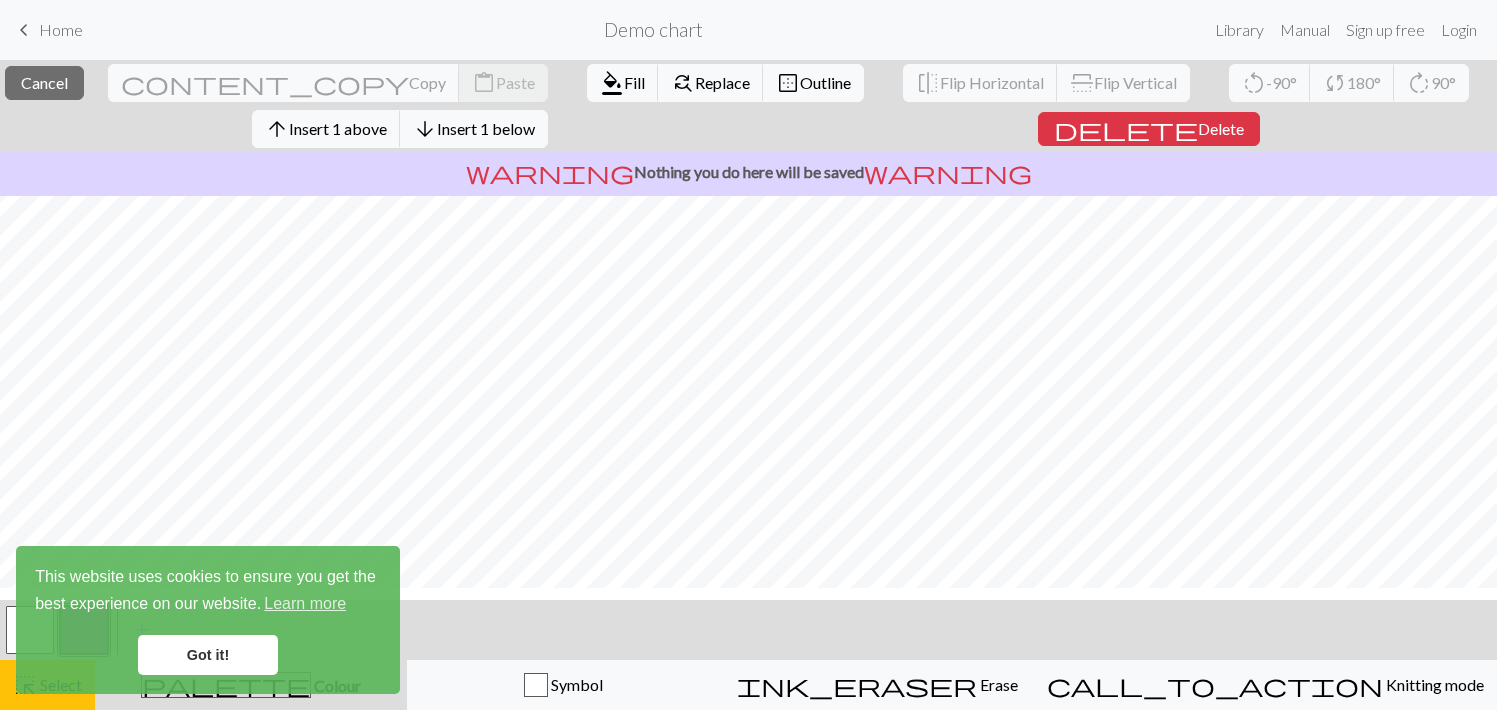scroll, scrollTop: 0, scrollLeft: 0, axis: both 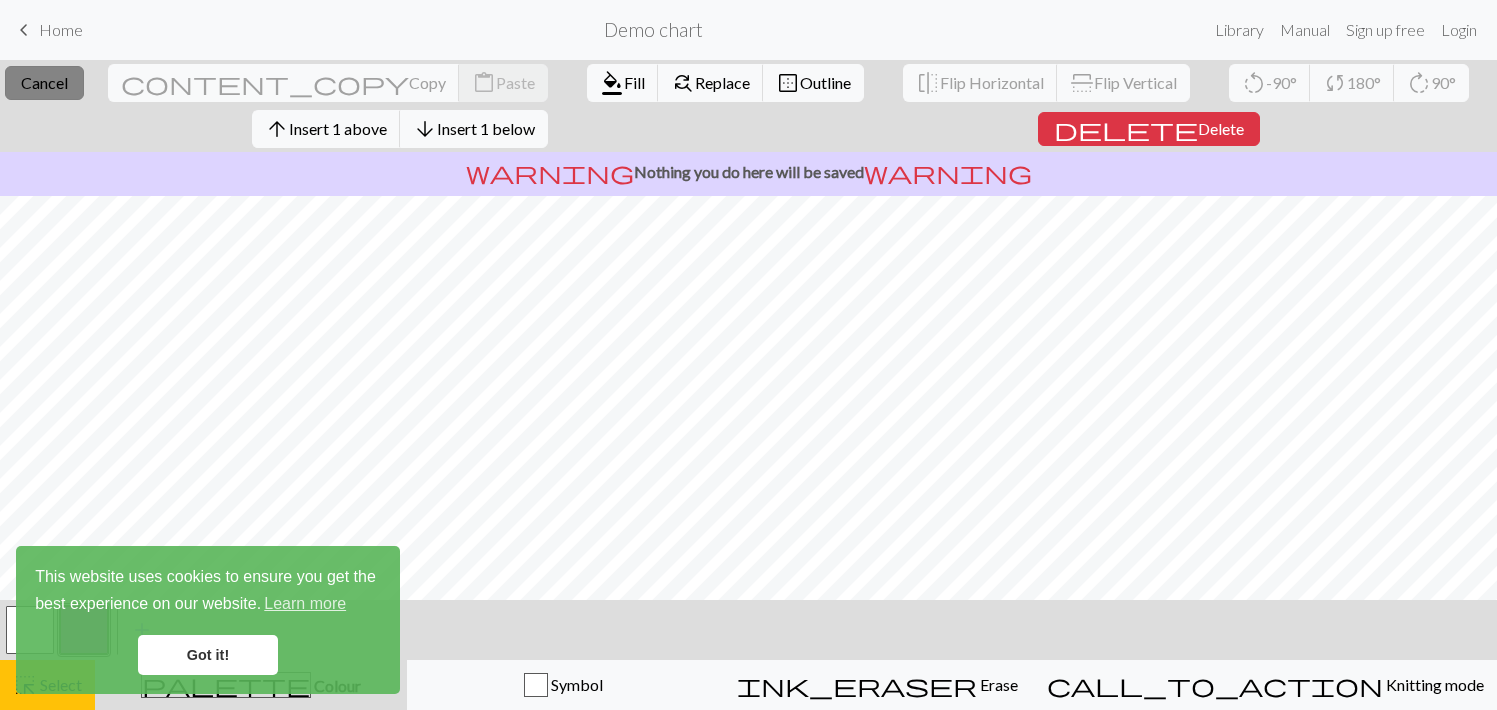 click on "Cancel" at bounding box center [44, 82] 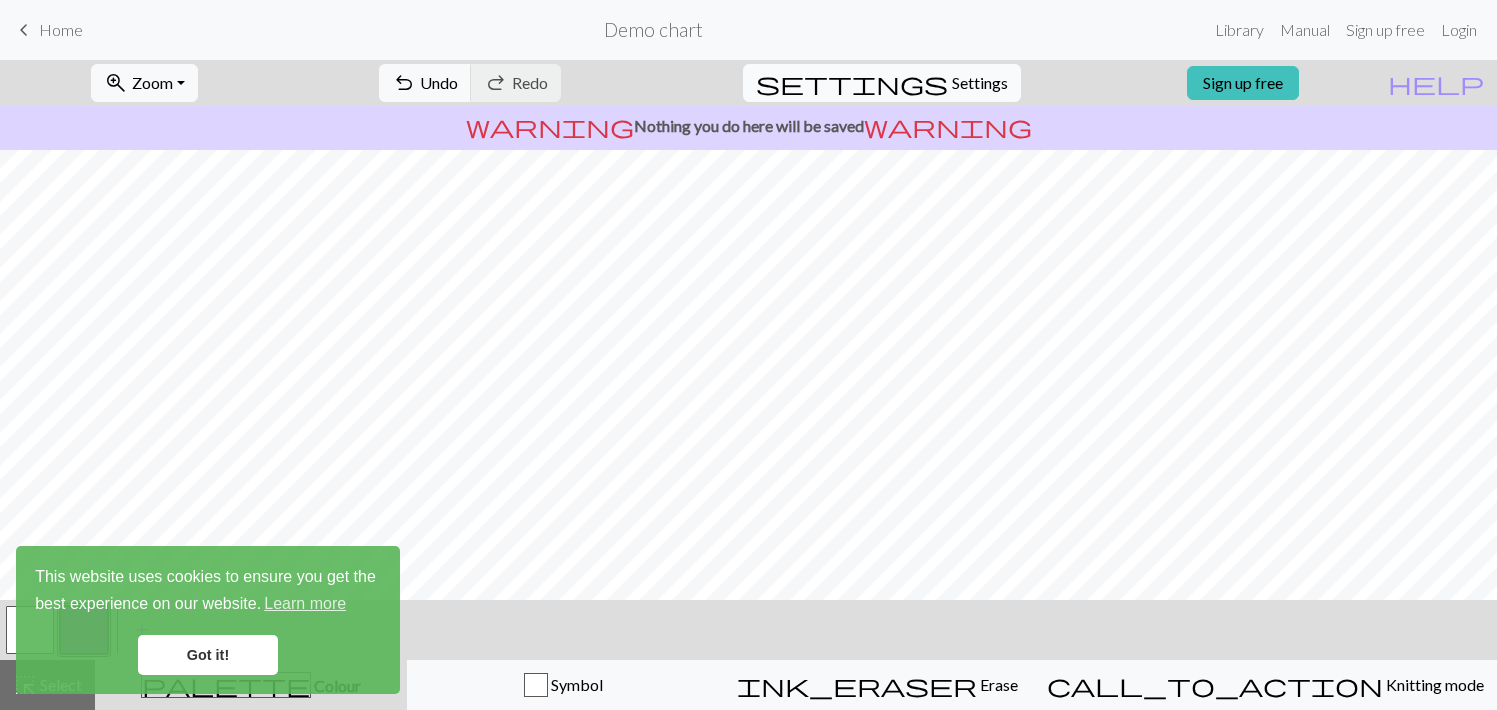 click on "Settings" at bounding box center (980, 83) 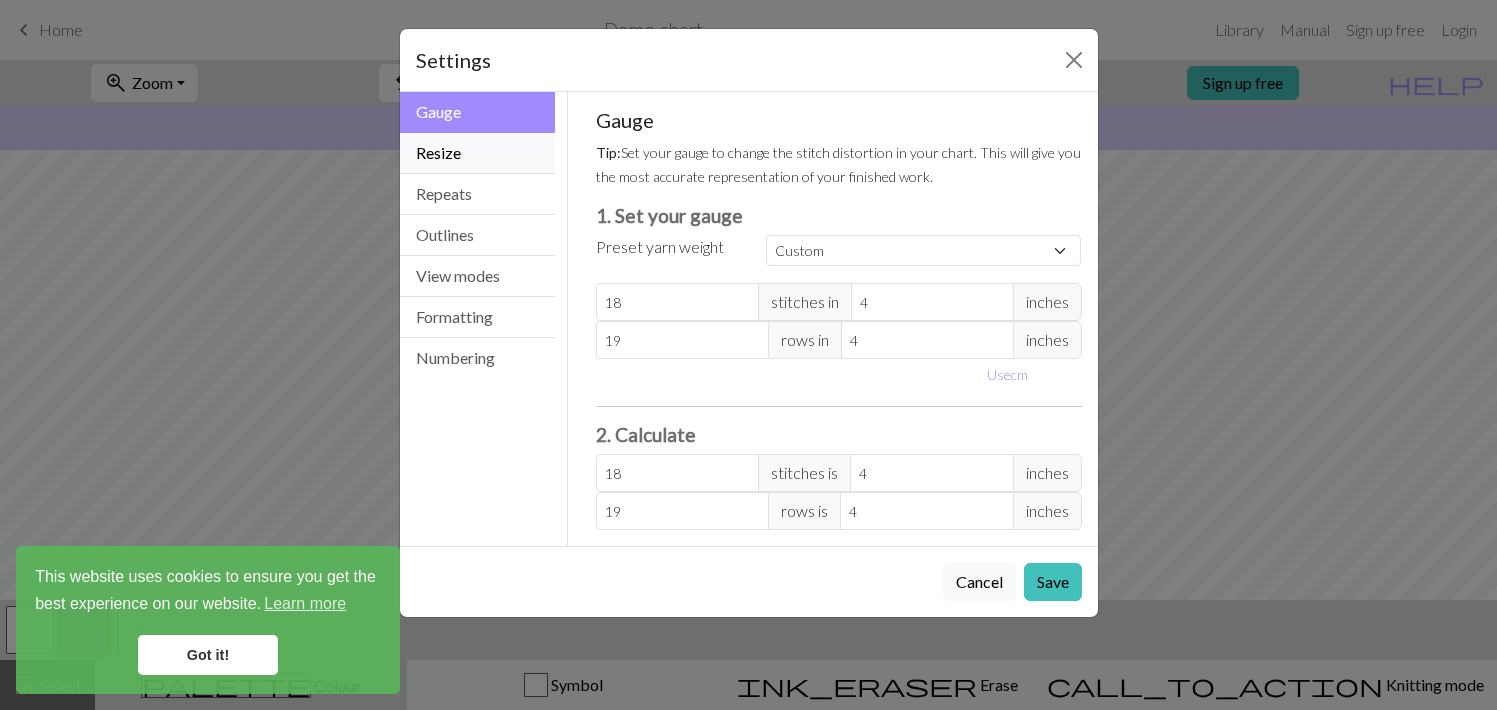 click on "Resize" at bounding box center [478, 153] 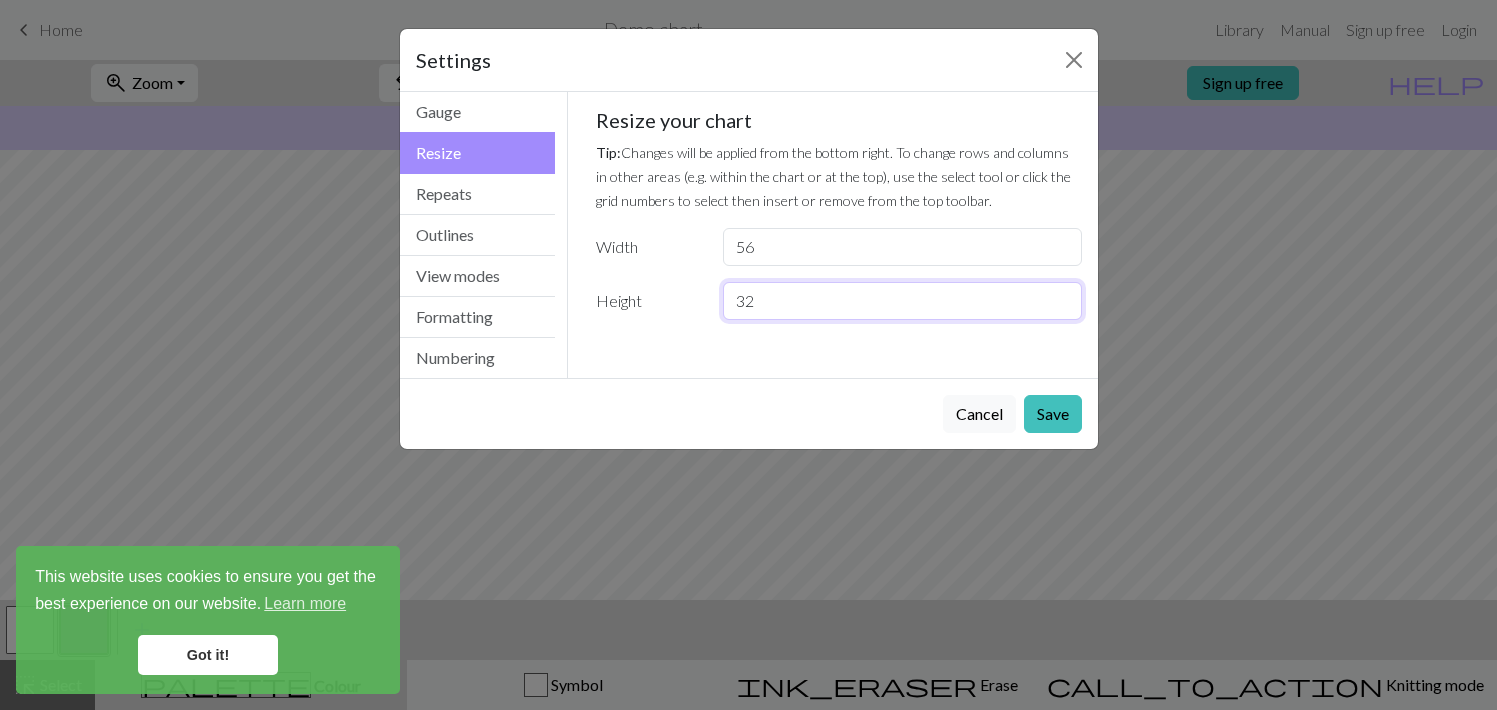 drag, startPoint x: 782, startPoint y: 305, endPoint x: 714, endPoint y: 305, distance: 68 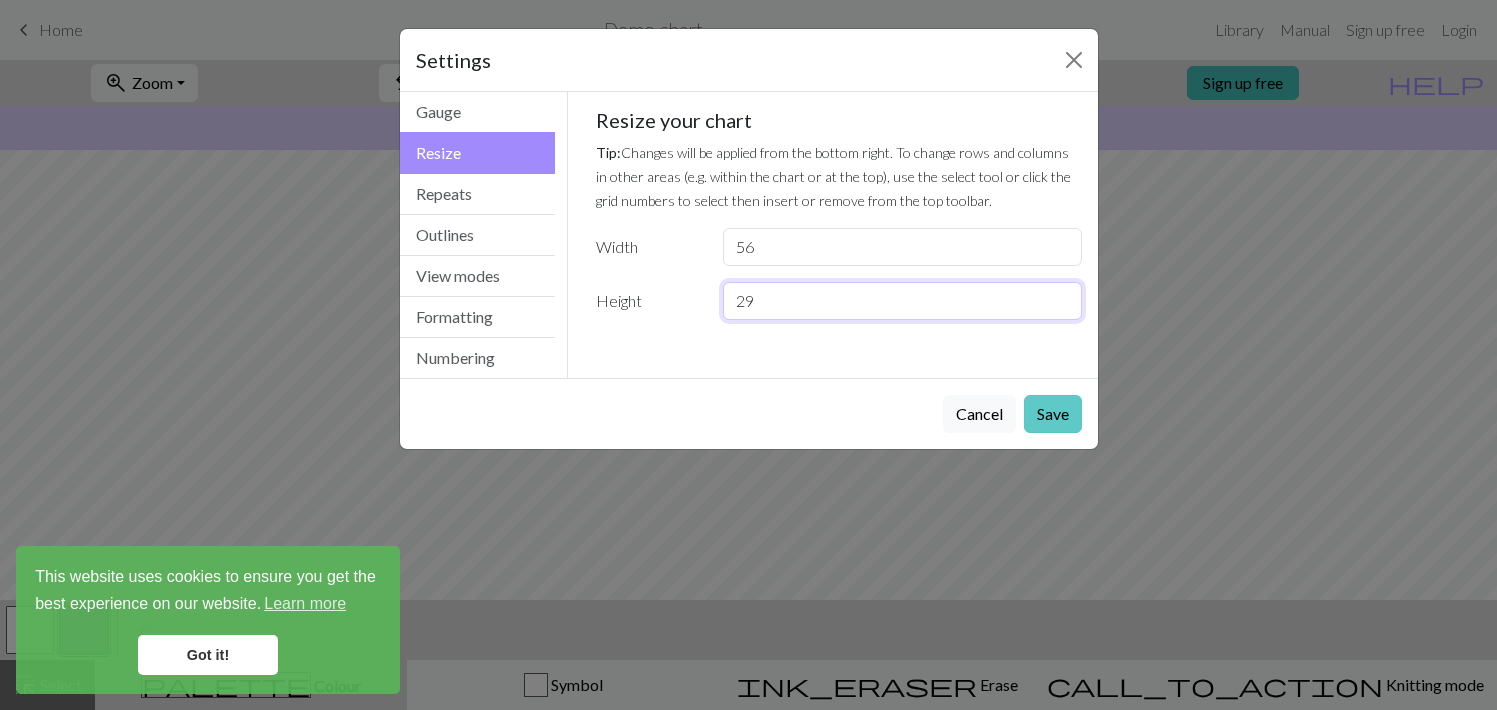 type on "29" 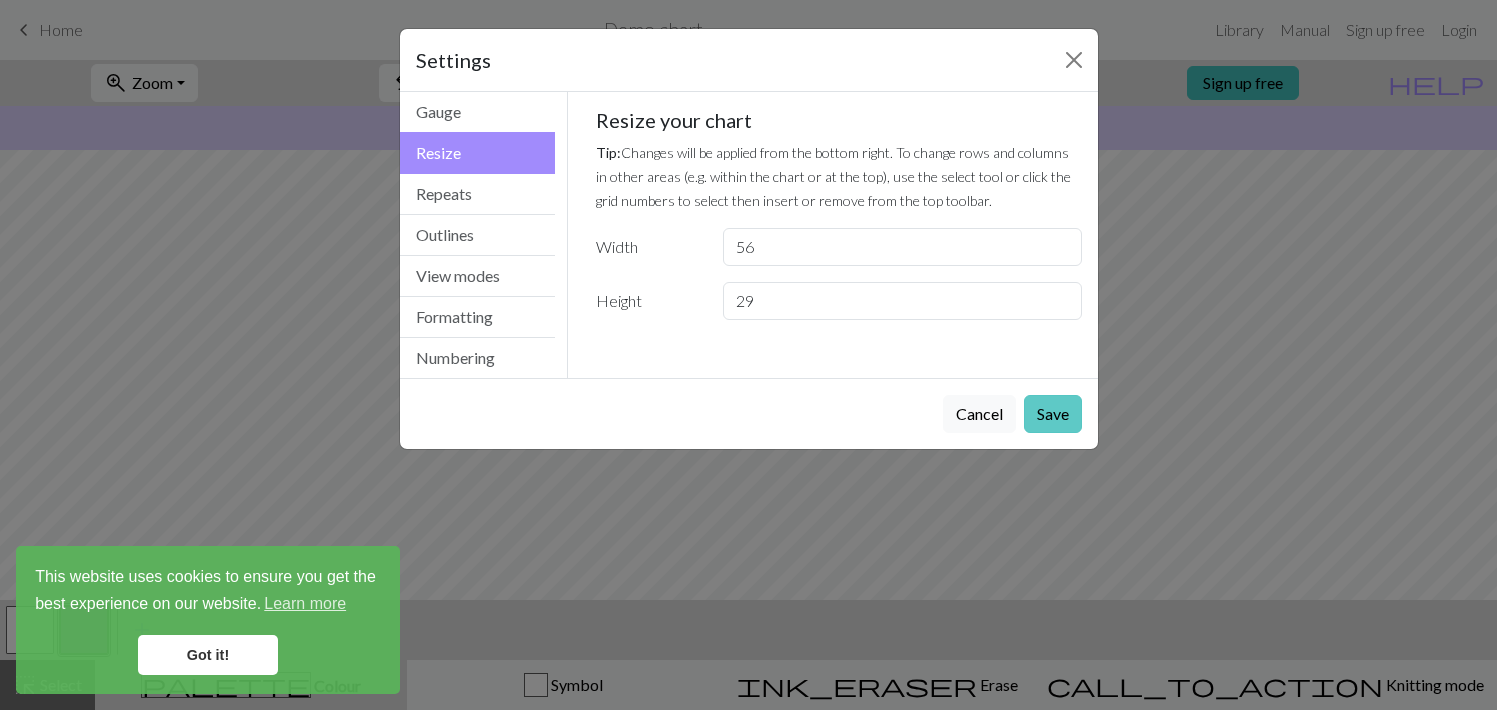 click on "Save" at bounding box center [1053, 414] 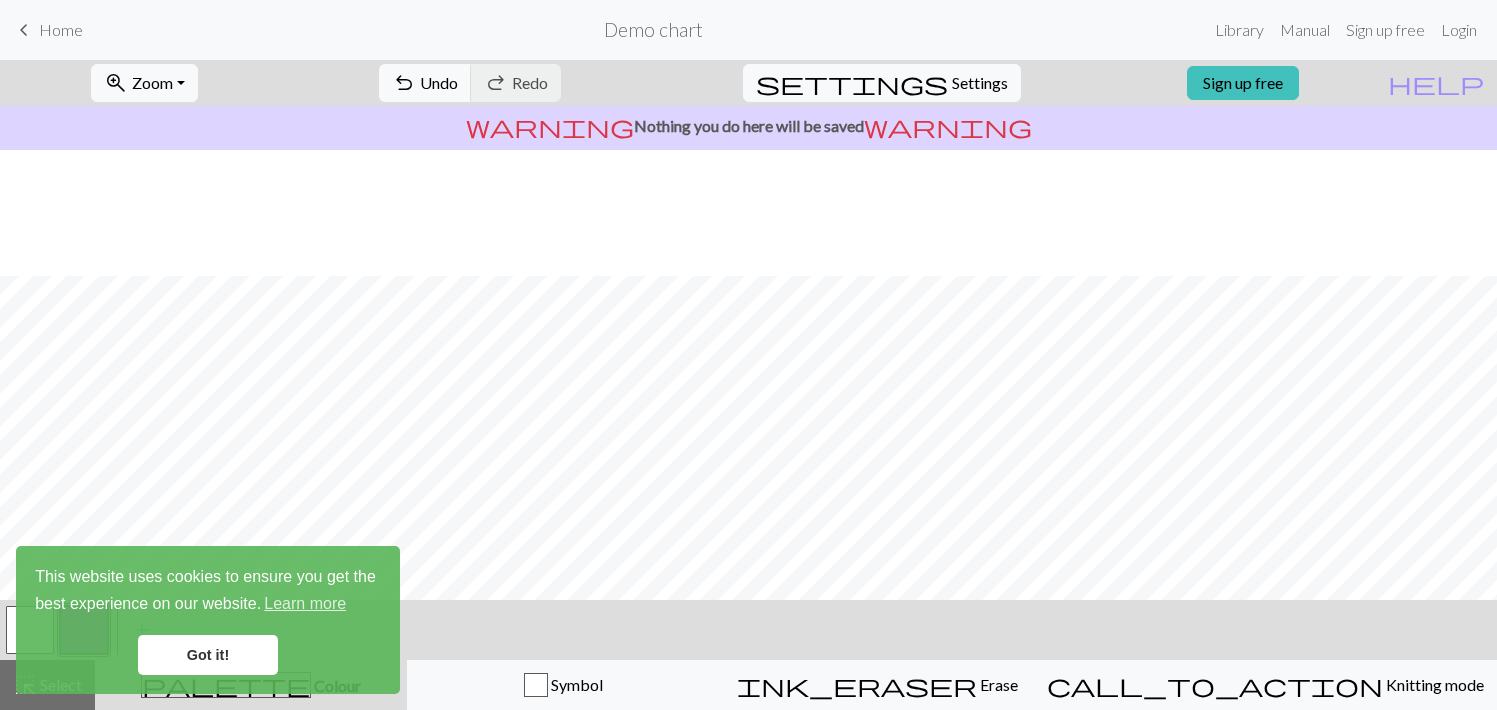 scroll, scrollTop: 220, scrollLeft: 0, axis: vertical 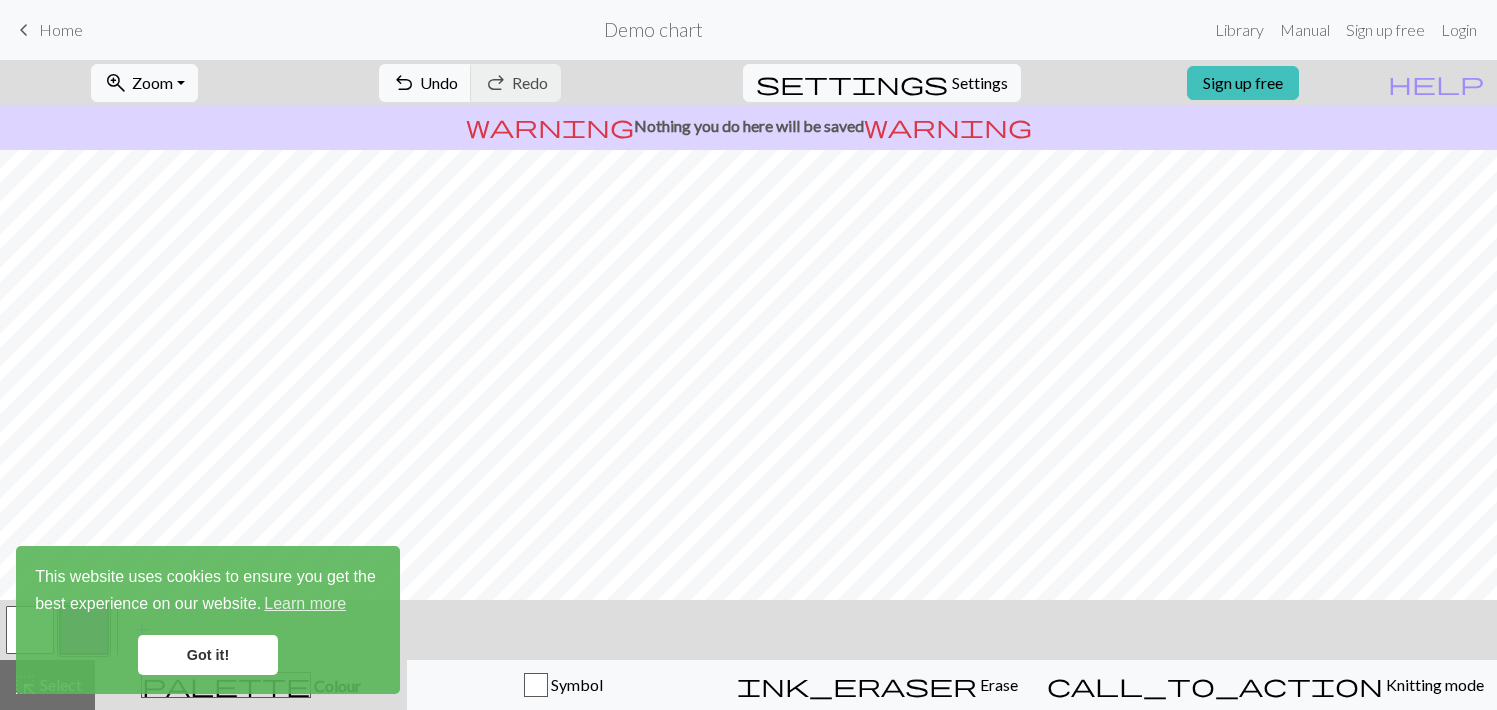 click on "Got it!" at bounding box center (208, 655) 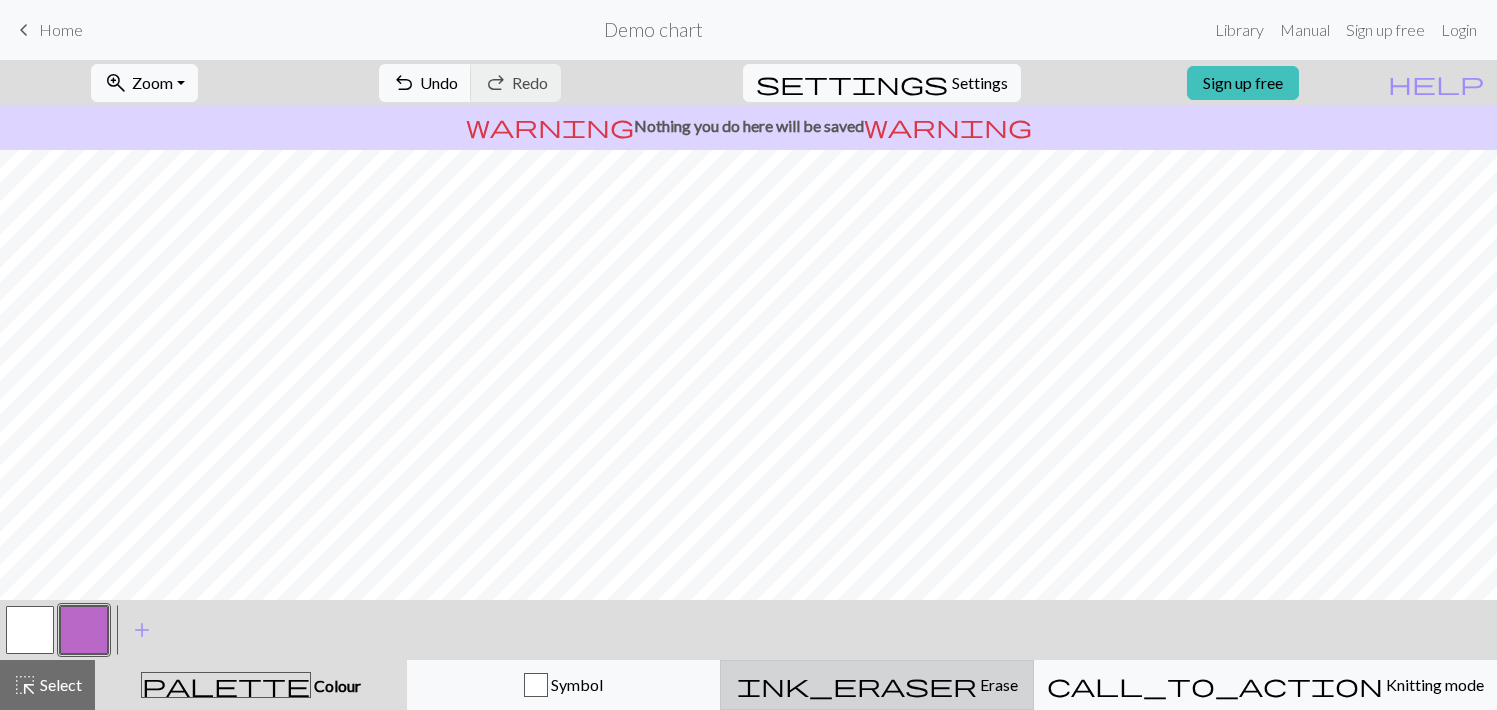 click on "Erase" at bounding box center (997, 684) 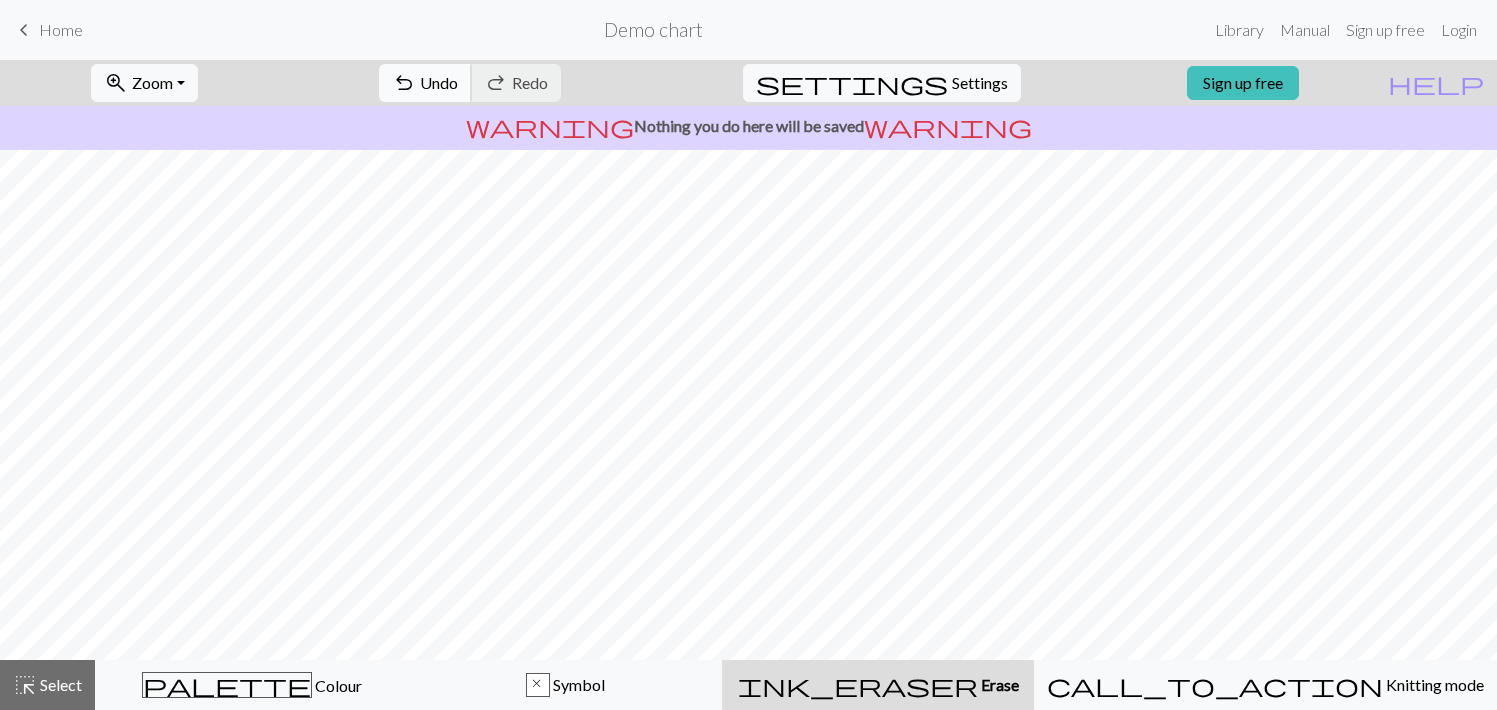 click on "Undo" at bounding box center [439, 82] 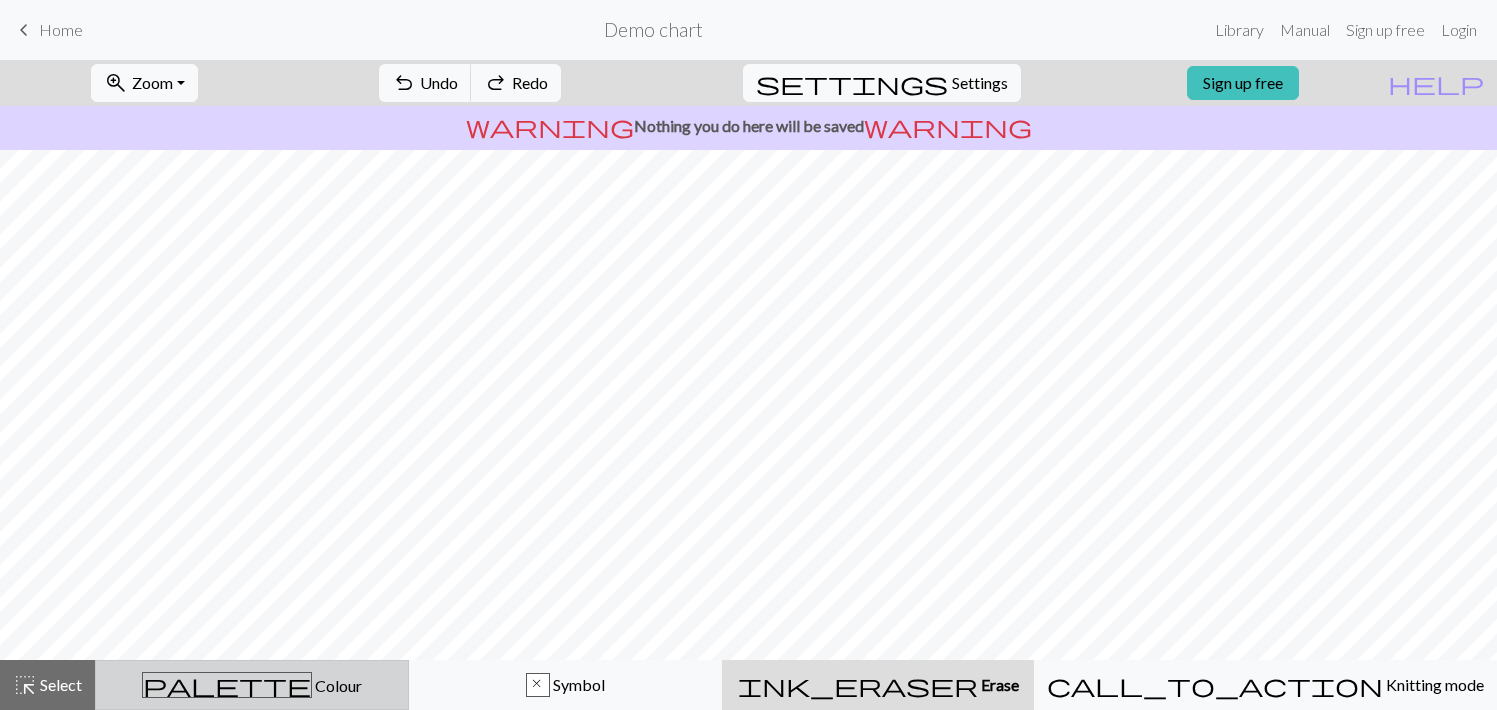 click on "Colour" at bounding box center (337, 685) 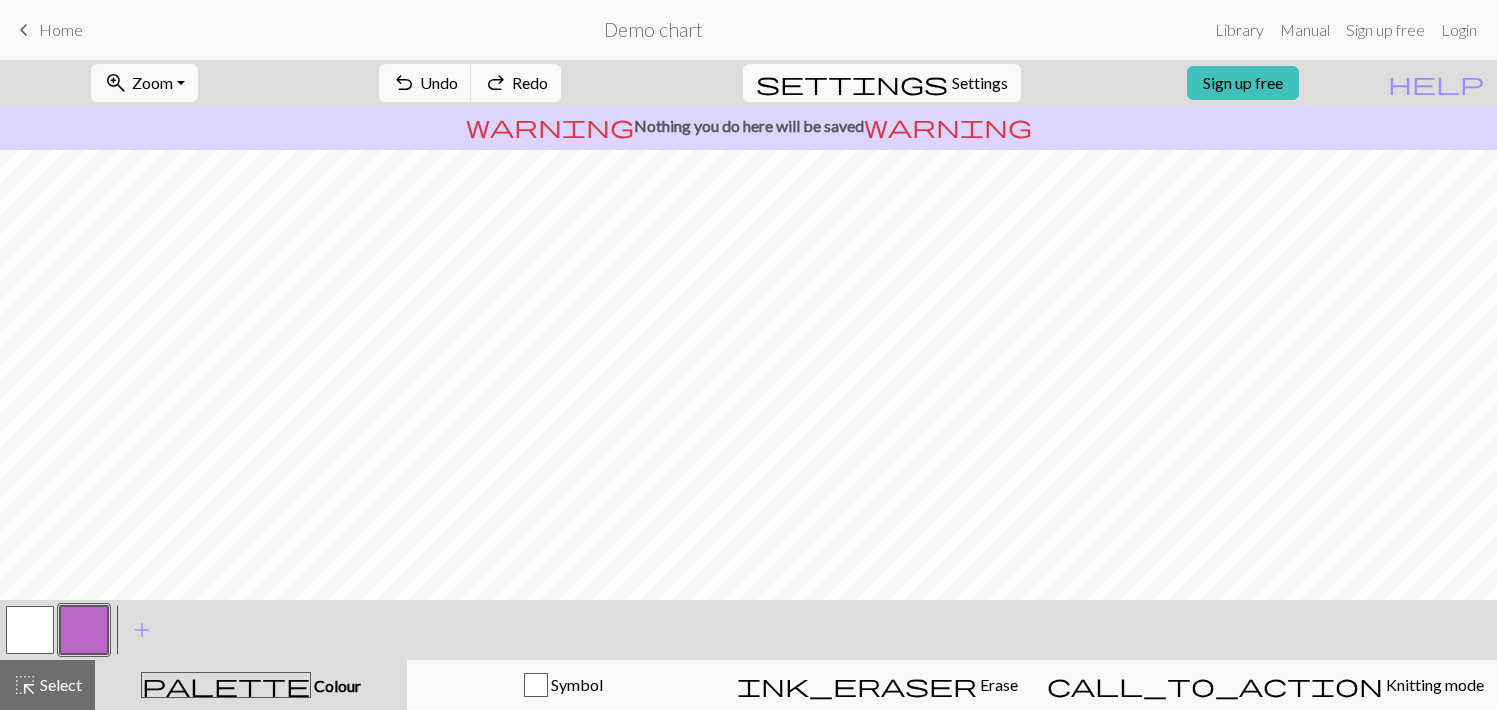 scroll, scrollTop: 220, scrollLeft: 0, axis: vertical 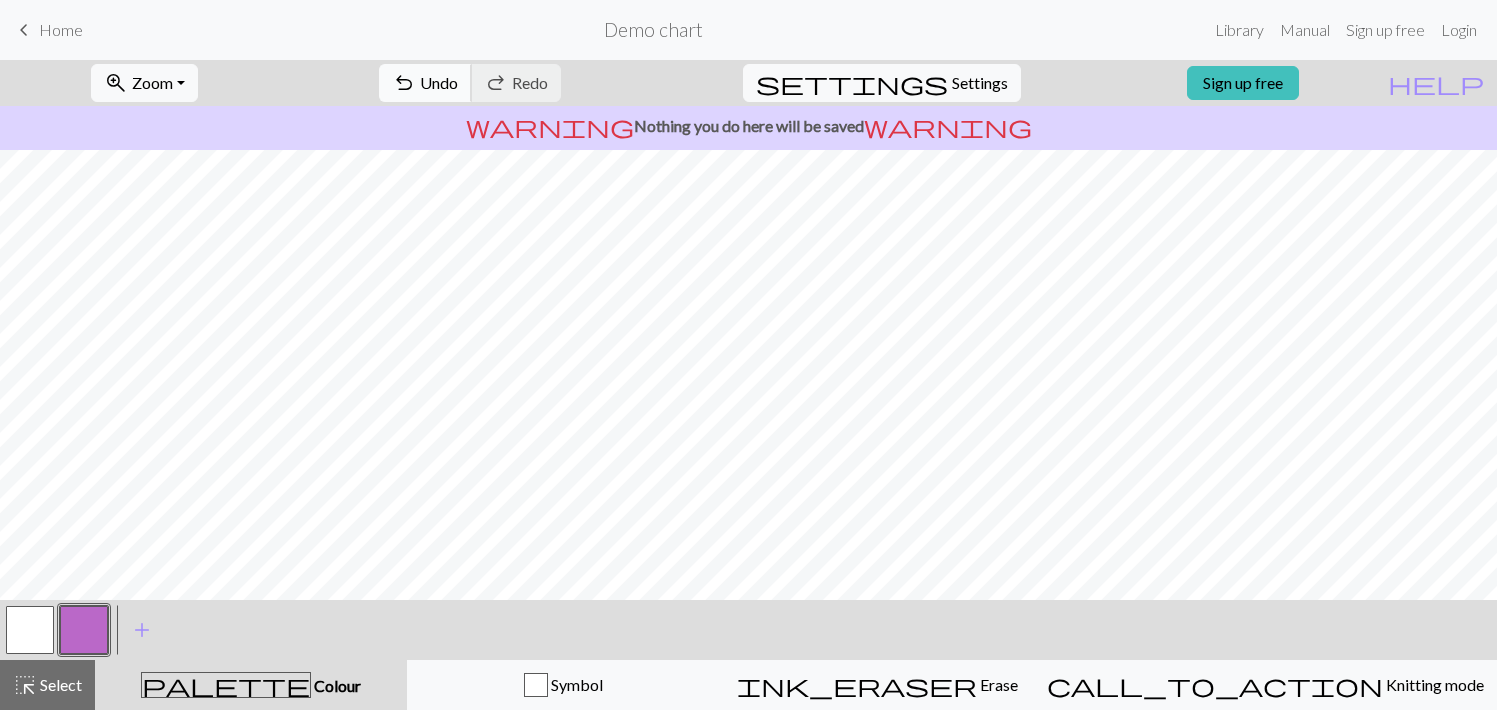 click on "undo" at bounding box center (404, 83) 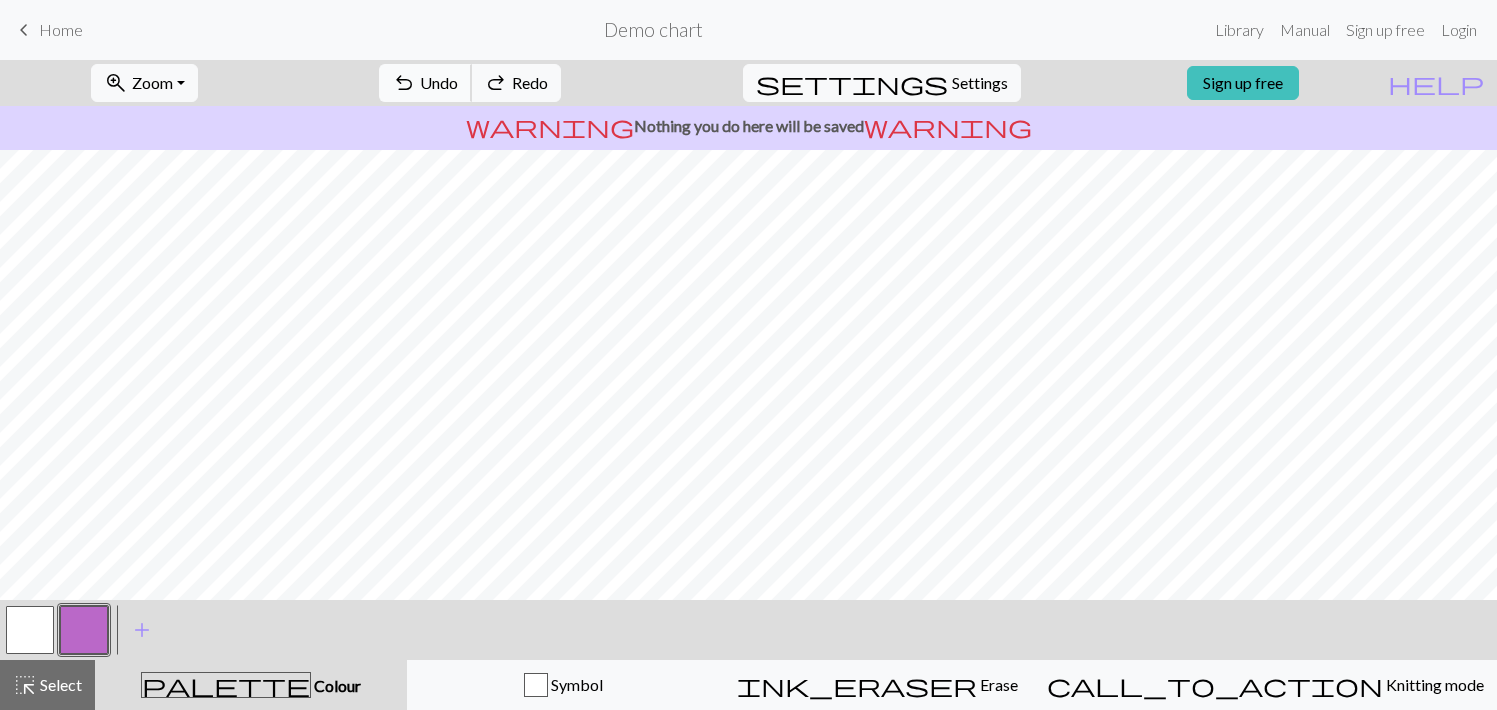 click on "undo" at bounding box center (404, 83) 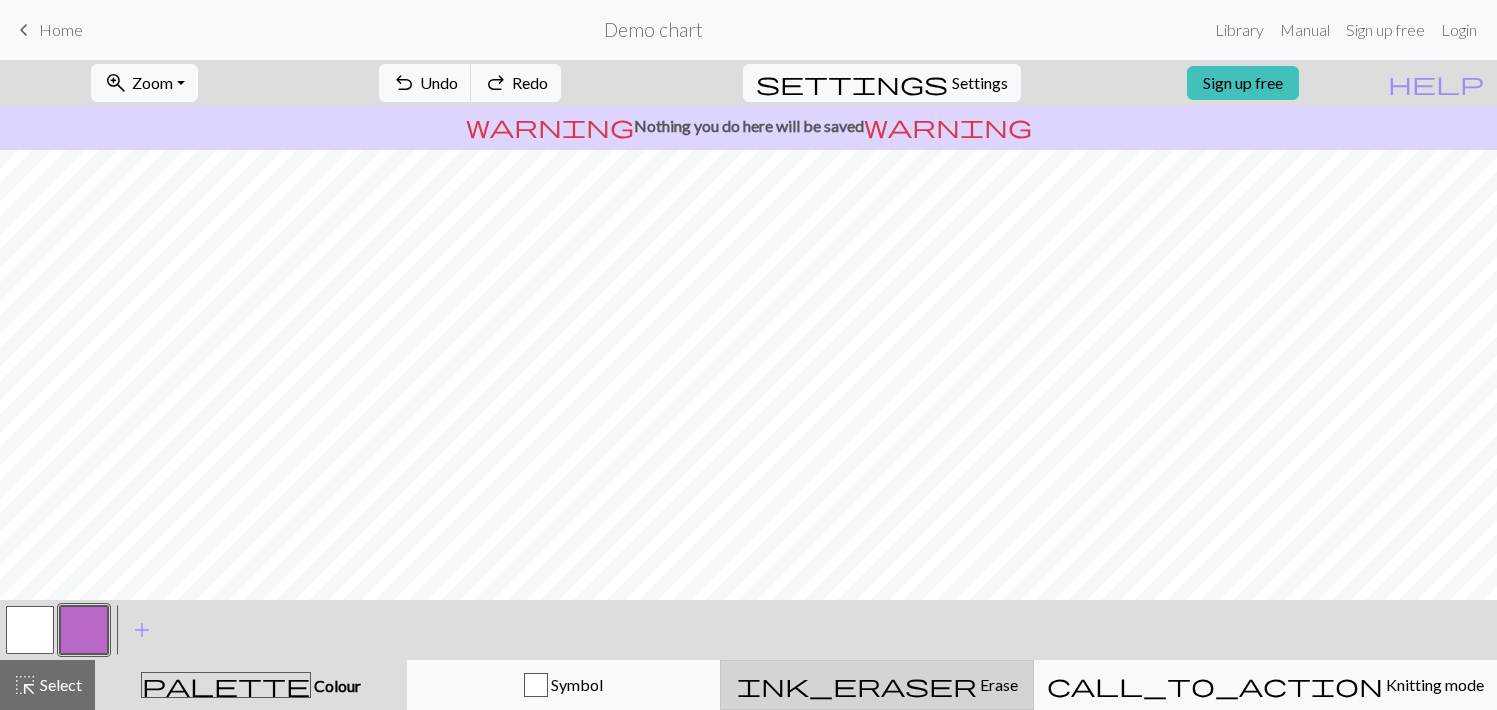 scroll, scrollTop: 0, scrollLeft: 0, axis: both 